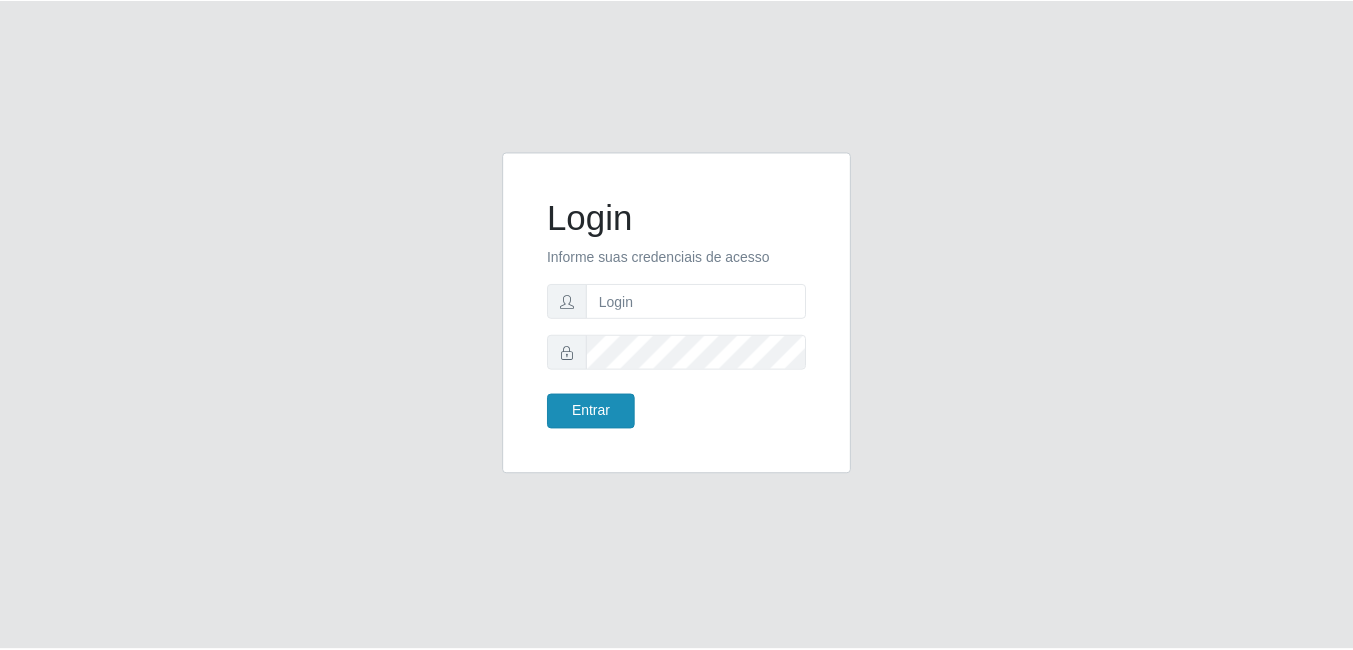 scroll, scrollTop: 0, scrollLeft: 0, axis: both 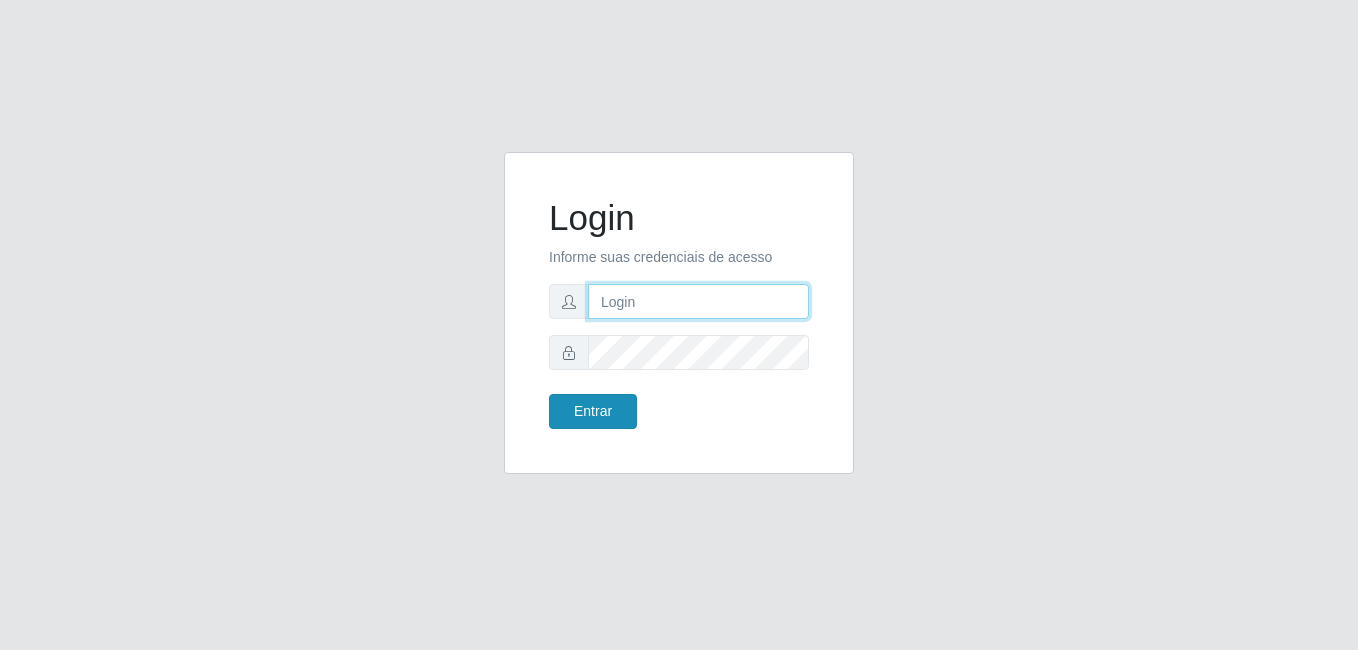 type on "Raissa@B9" 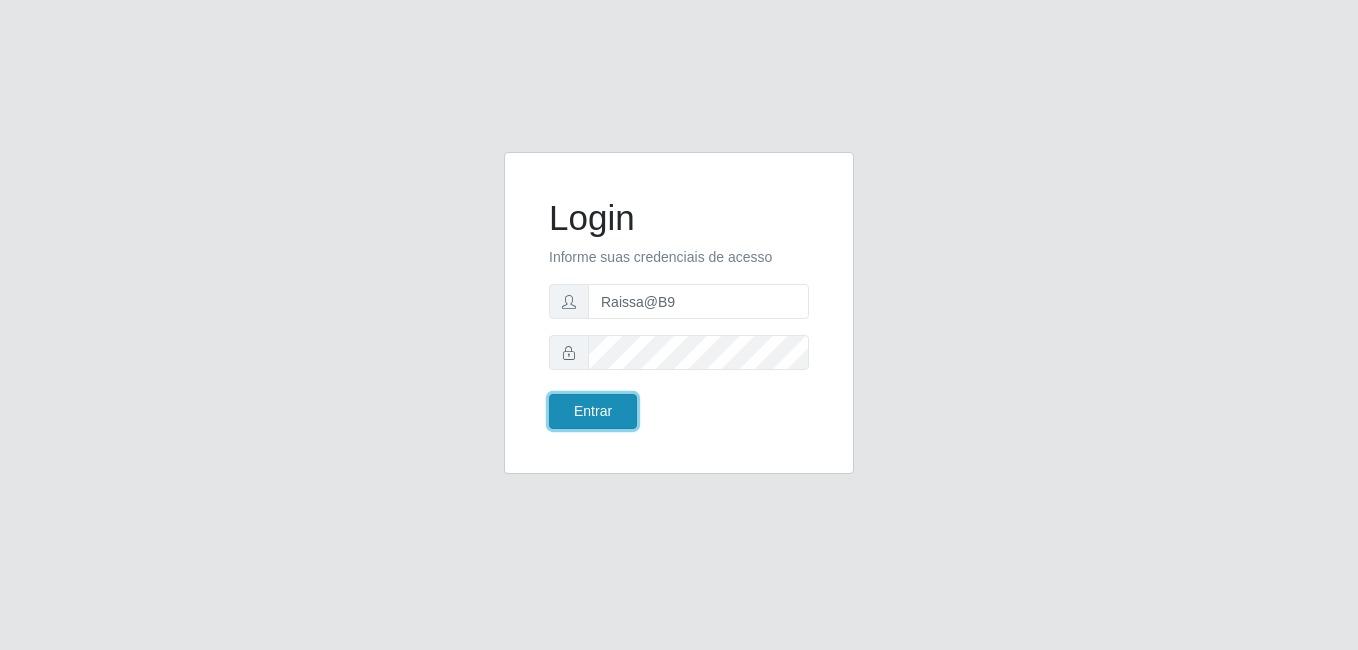 click on "Entrar" at bounding box center (593, 411) 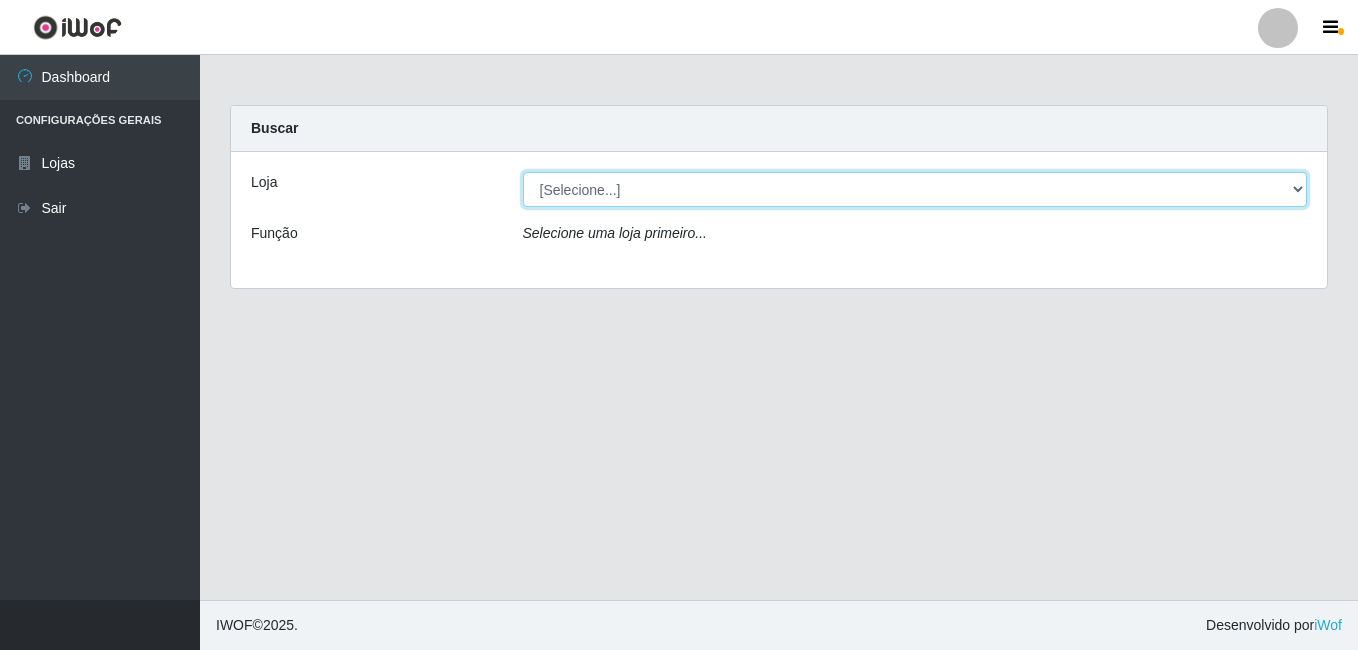 click on "[Selecione...] Bemais Supermercados - B9 Bessa" at bounding box center (915, 189) 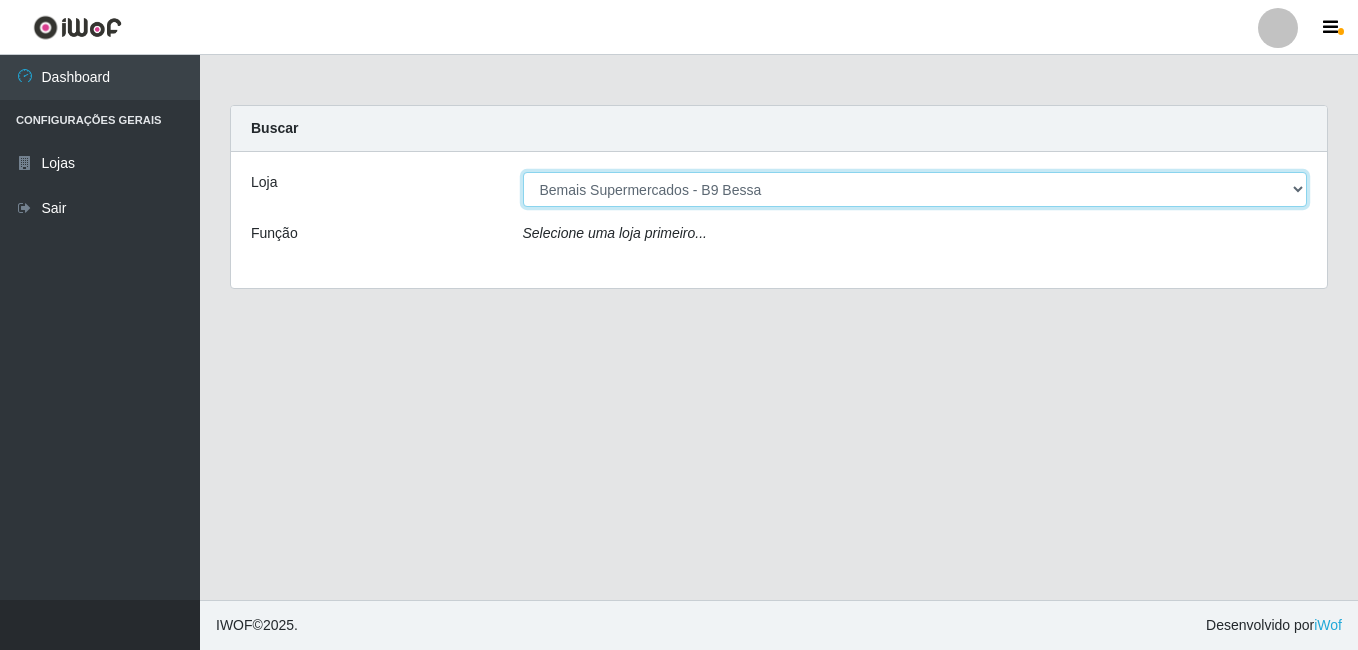 click on "[Selecione...] Bemais Supermercados - B9 Bessa" at bounding box center [915, 189] 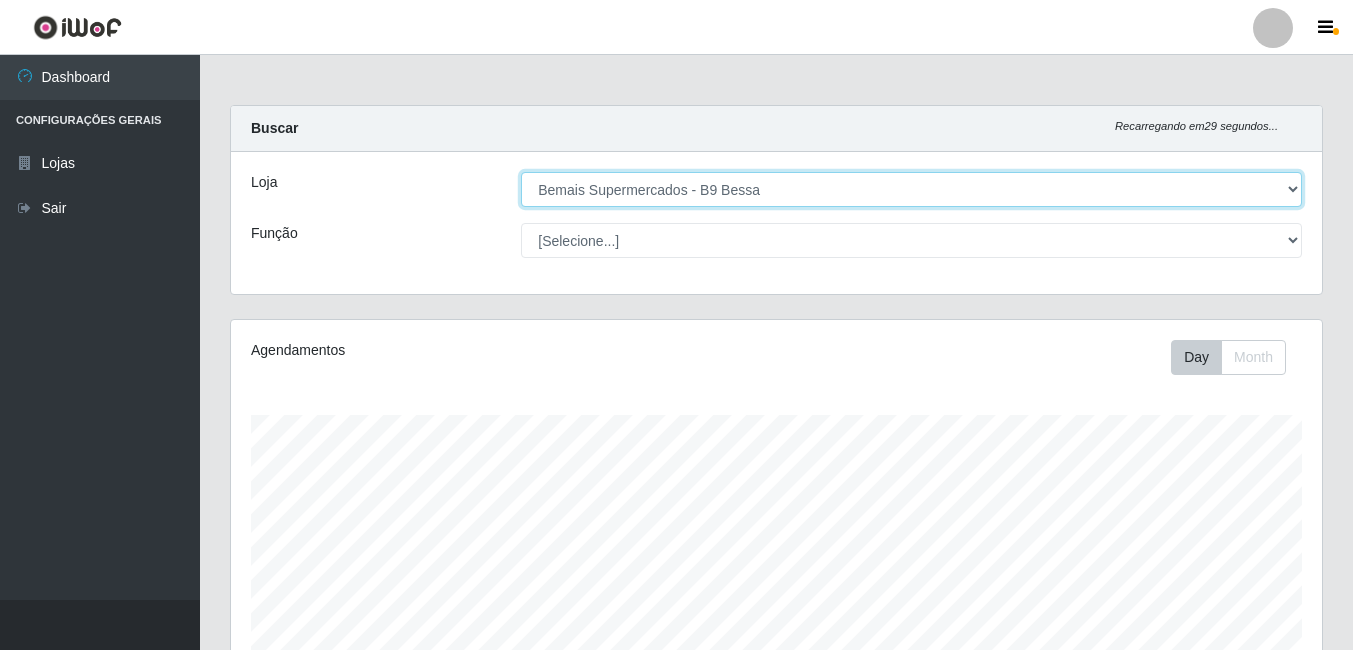 scroll, scrollTop: 999585, scrollLeft: 998909, axis: both 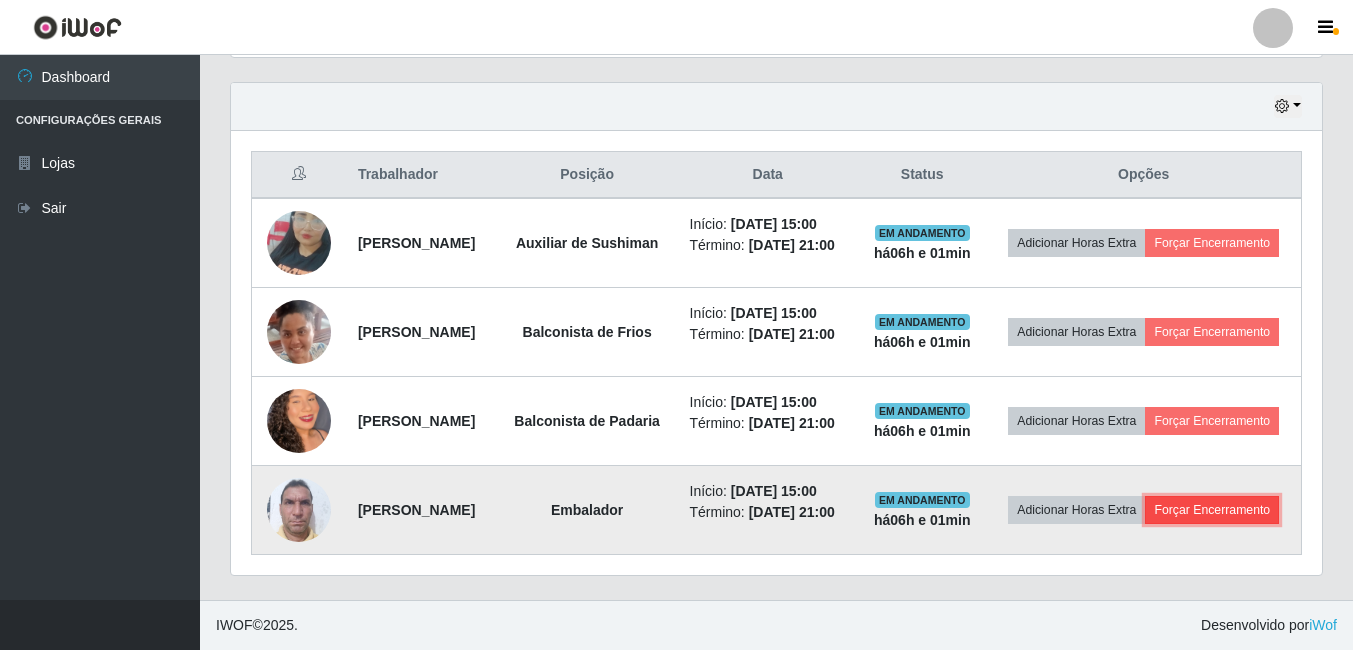 click on "Forçar Encerramento" at bounding box center [1212, 510] 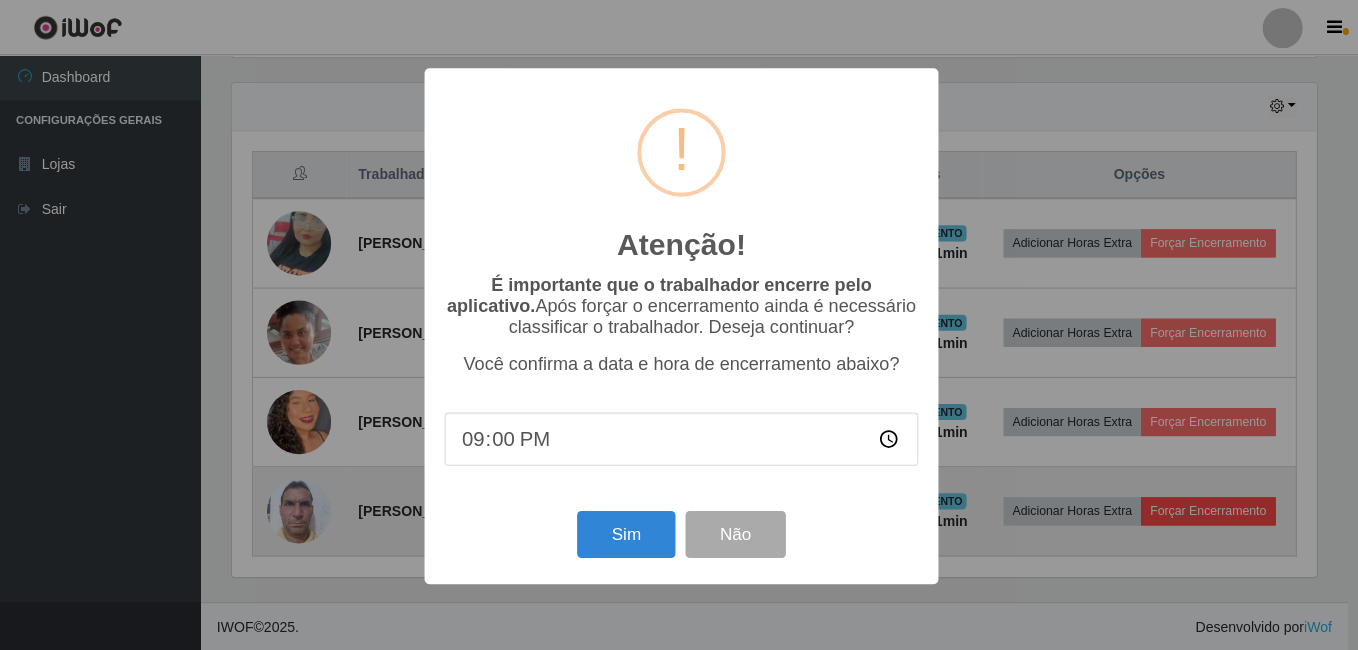 scroll, scrollTop: 999585, scrollLeft: 998919, axis: both 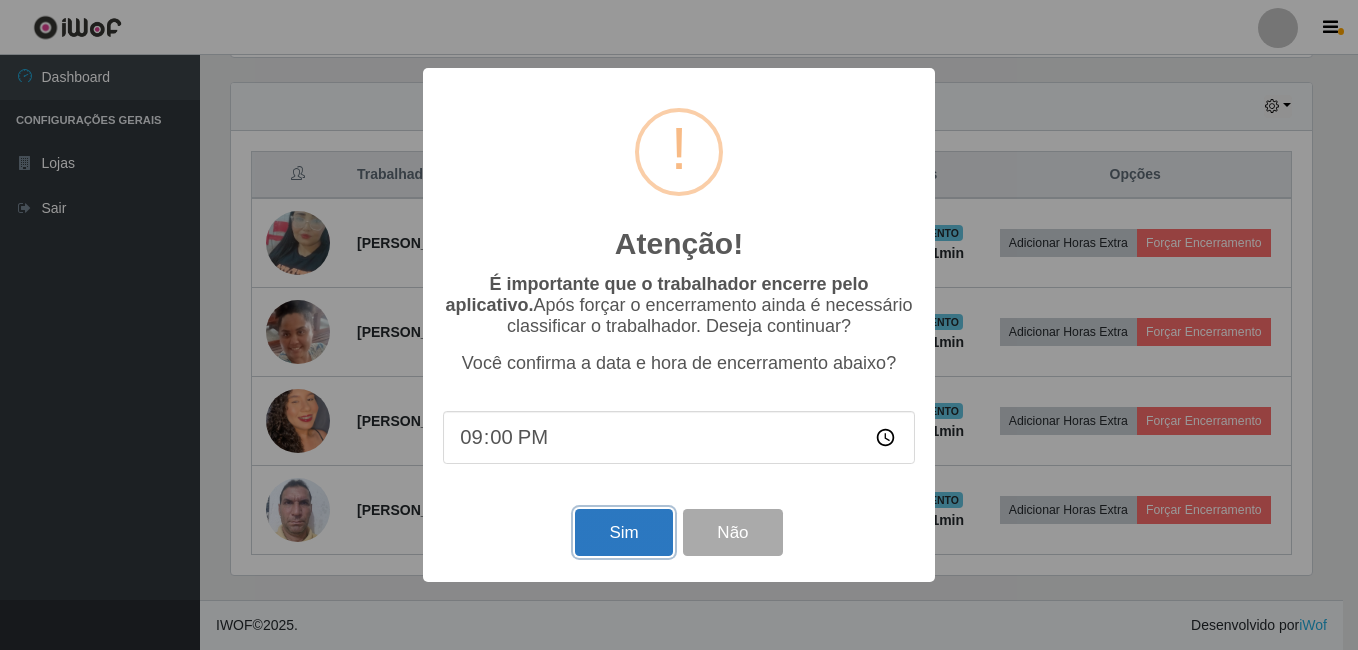 click on "Sim" at bounding box center [623, 532] 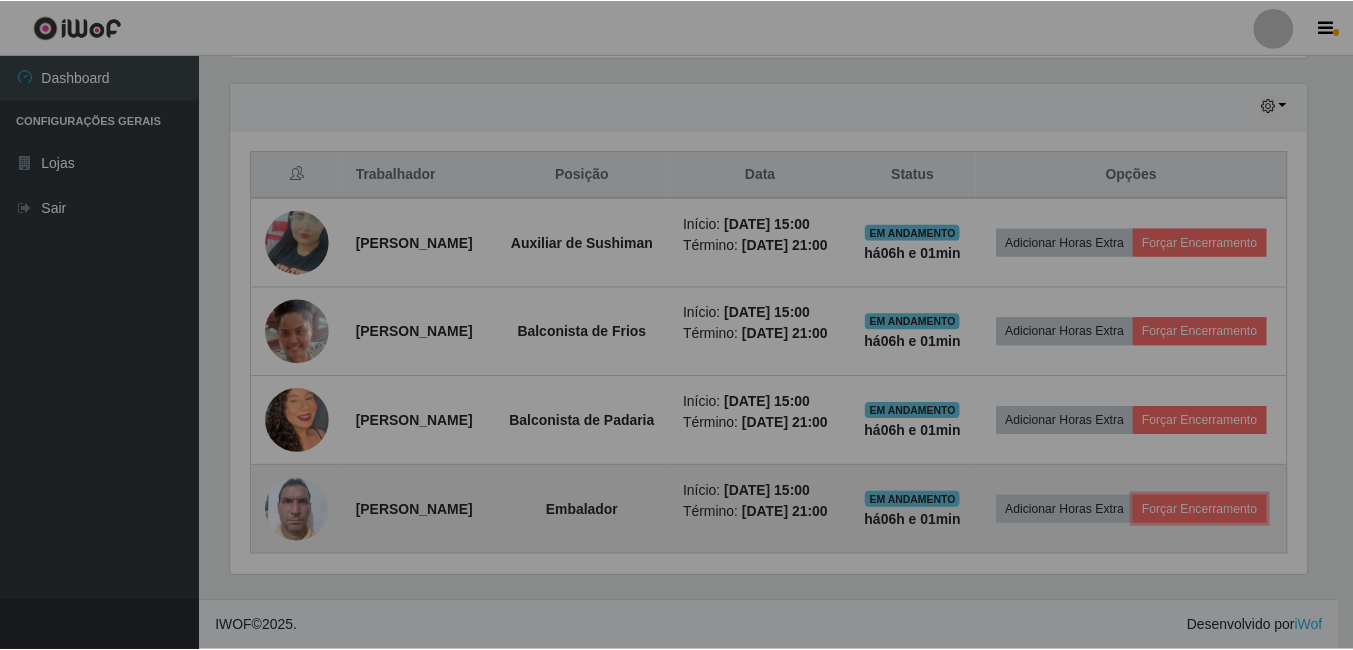 scroll, scrollTop: 999585, scrollLeft: 998909, axis: both 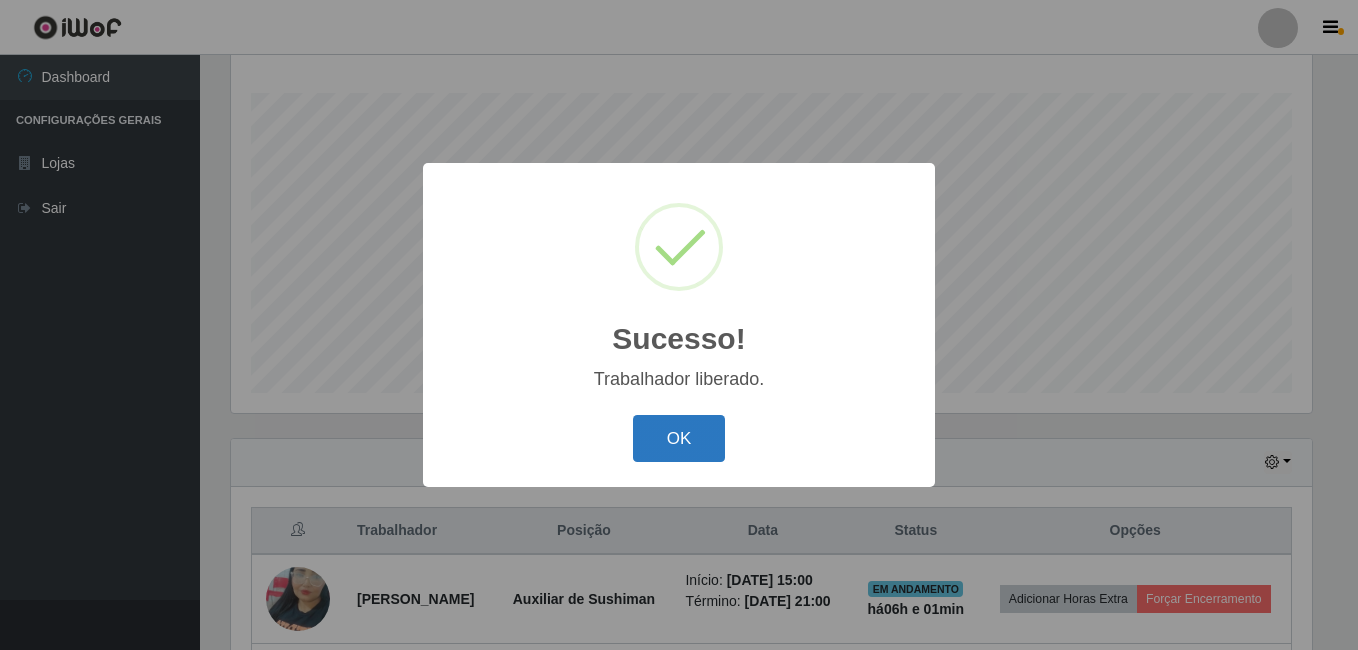 click on "OK" at bounding box center [679, 438] 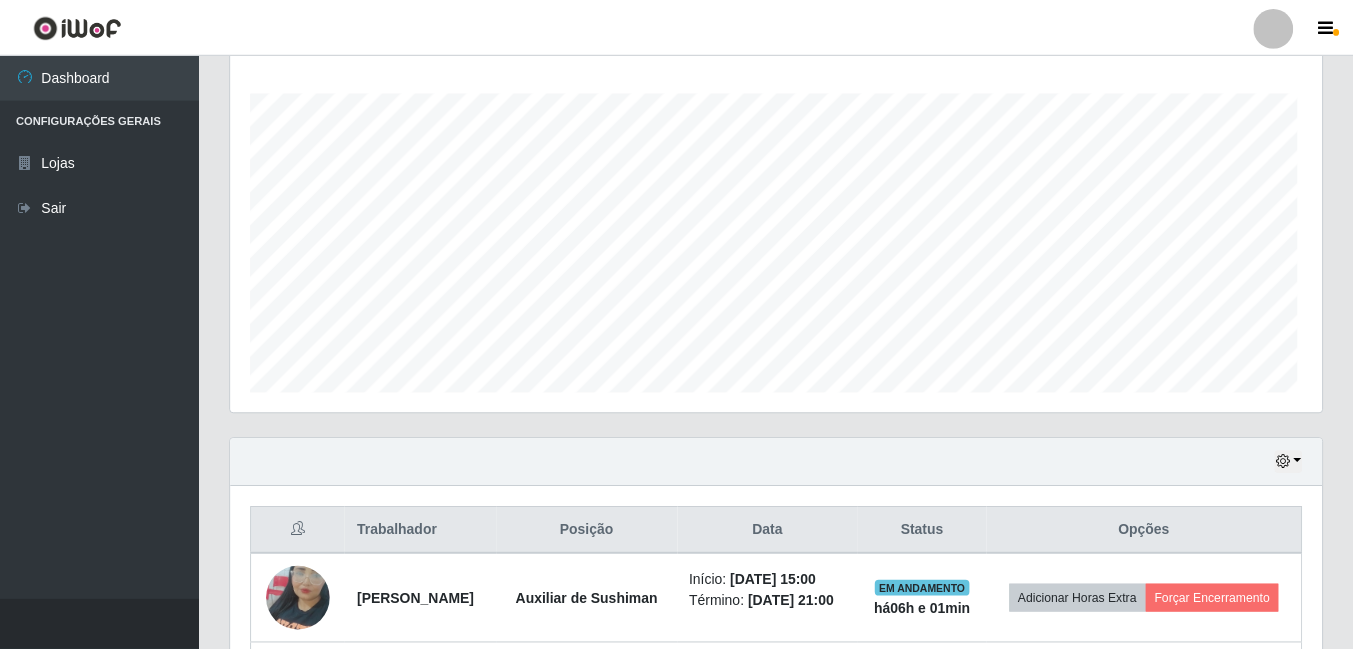 scroll, scrollTop: 595, scrollLeft: 0, axis: vertical 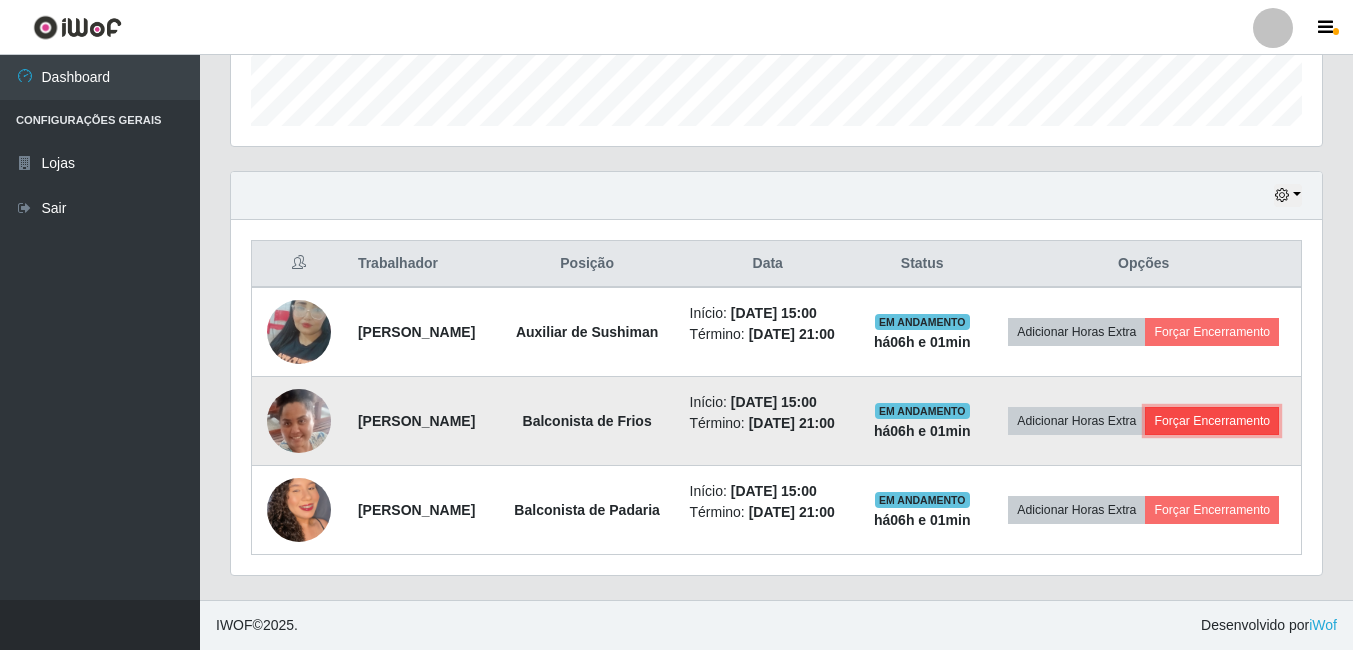 click on "Forçar Encerramento" at bounding box center [1212, 421] 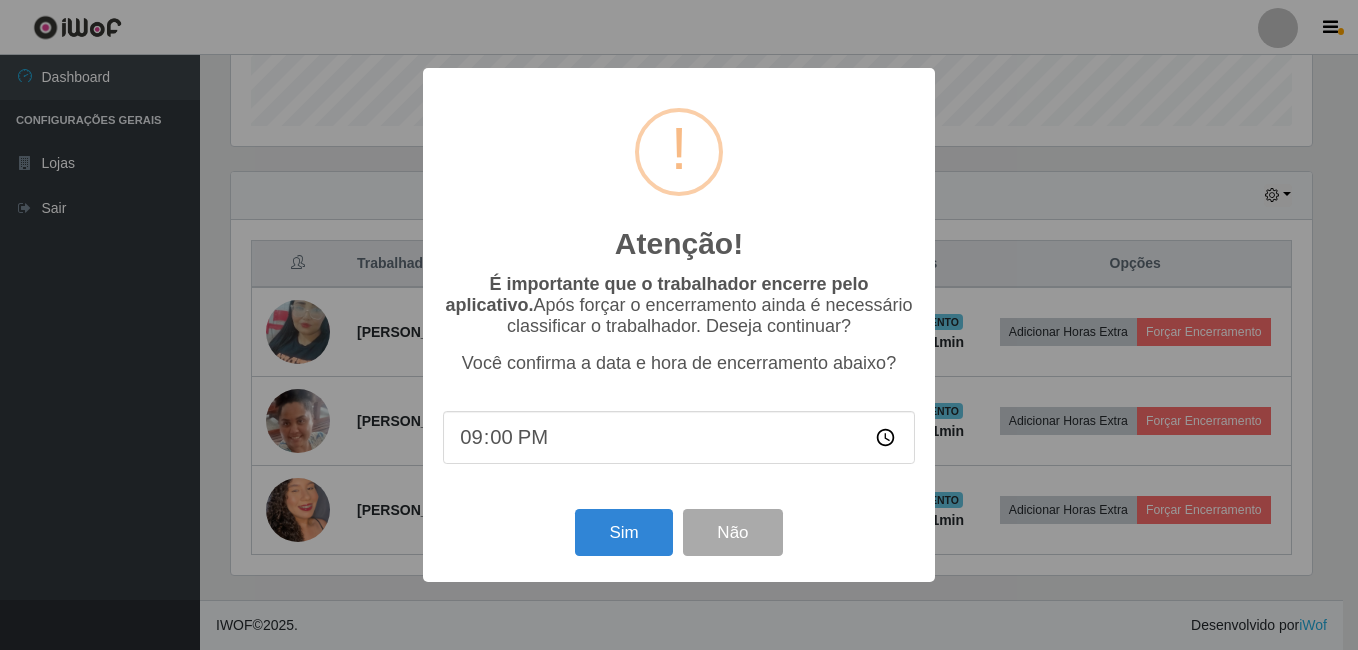 scroll, scrollTop: 999585, scrollLeft: 998919, axis: both 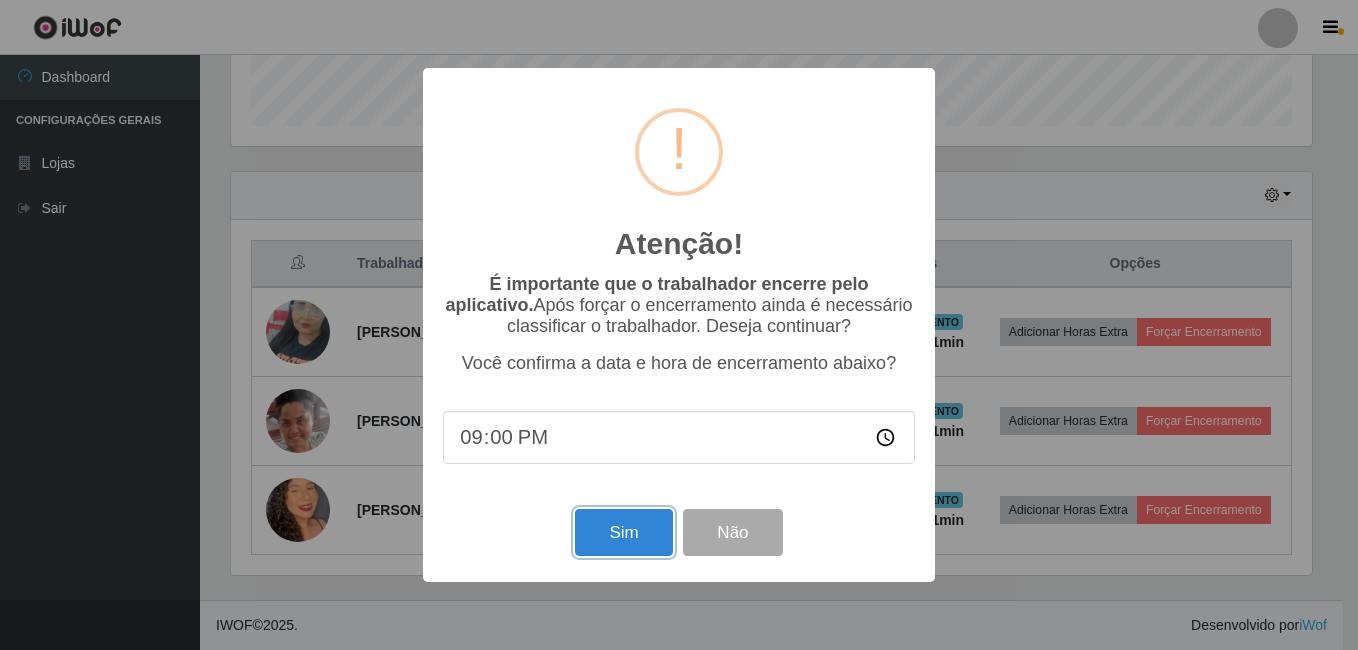 drag, startPoint x: 612, startPoint y: 536, endPoint x: 719, endPoint y: 510, distance: 110.11358 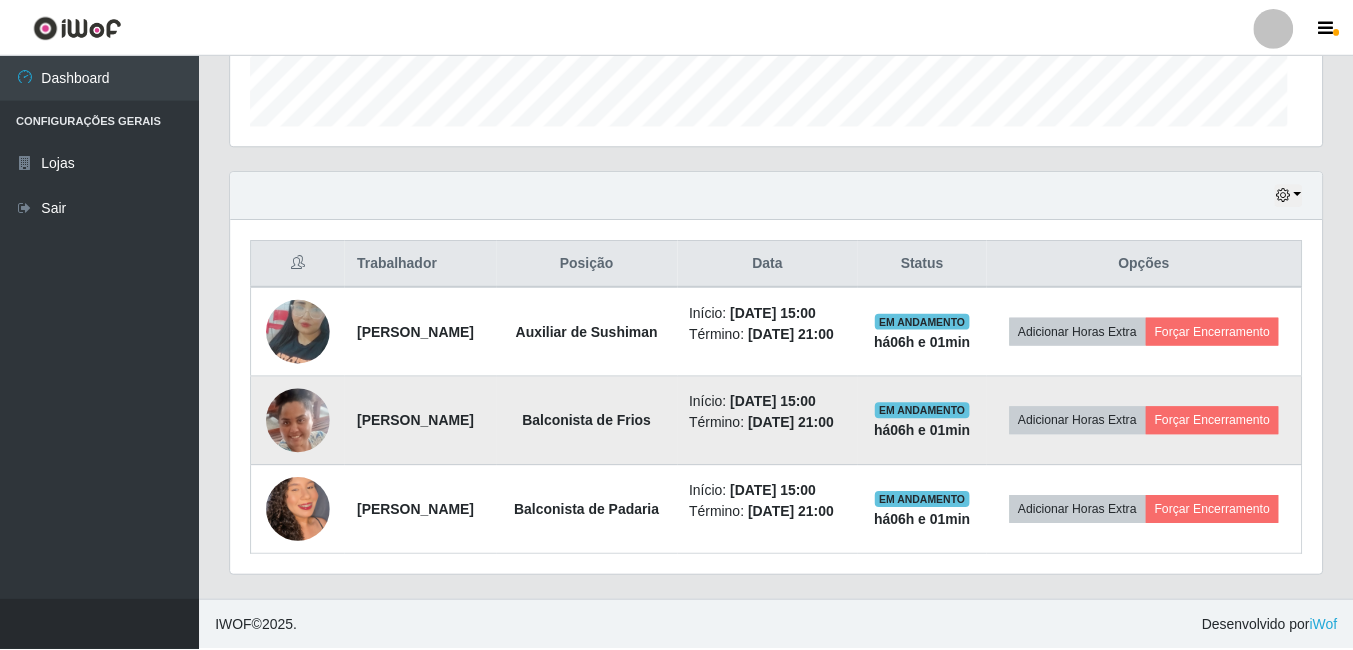 scroll, scrollTop: 999585, scrollLeft: 998909, axis: both 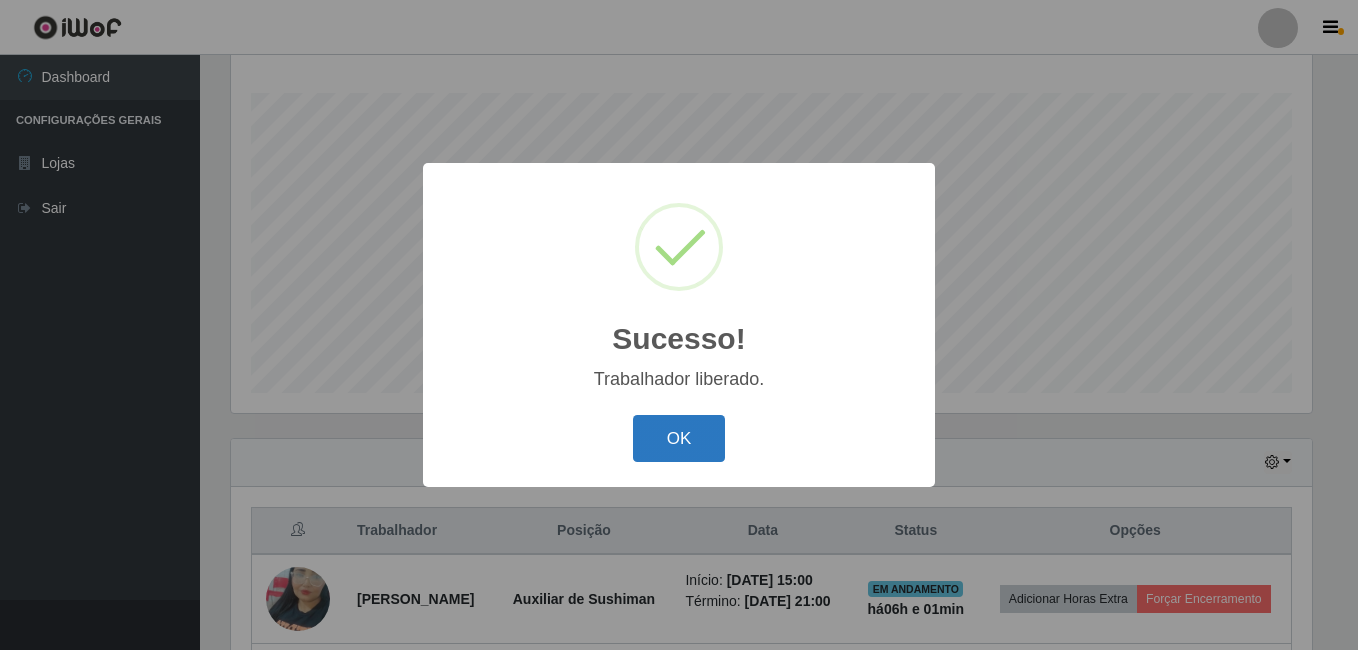 click on "OK" at bounding box center [679, 438] 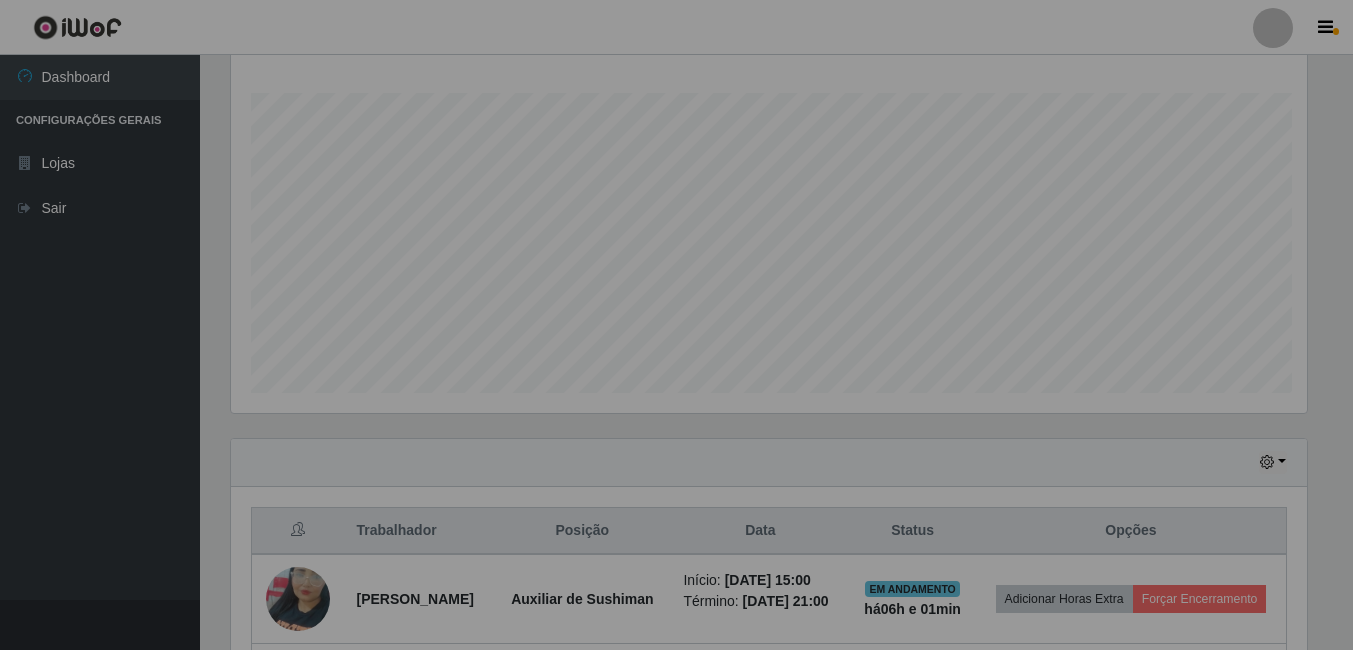 scroll, scrollTop: 386, scrollLeft: 0, axis: vertical 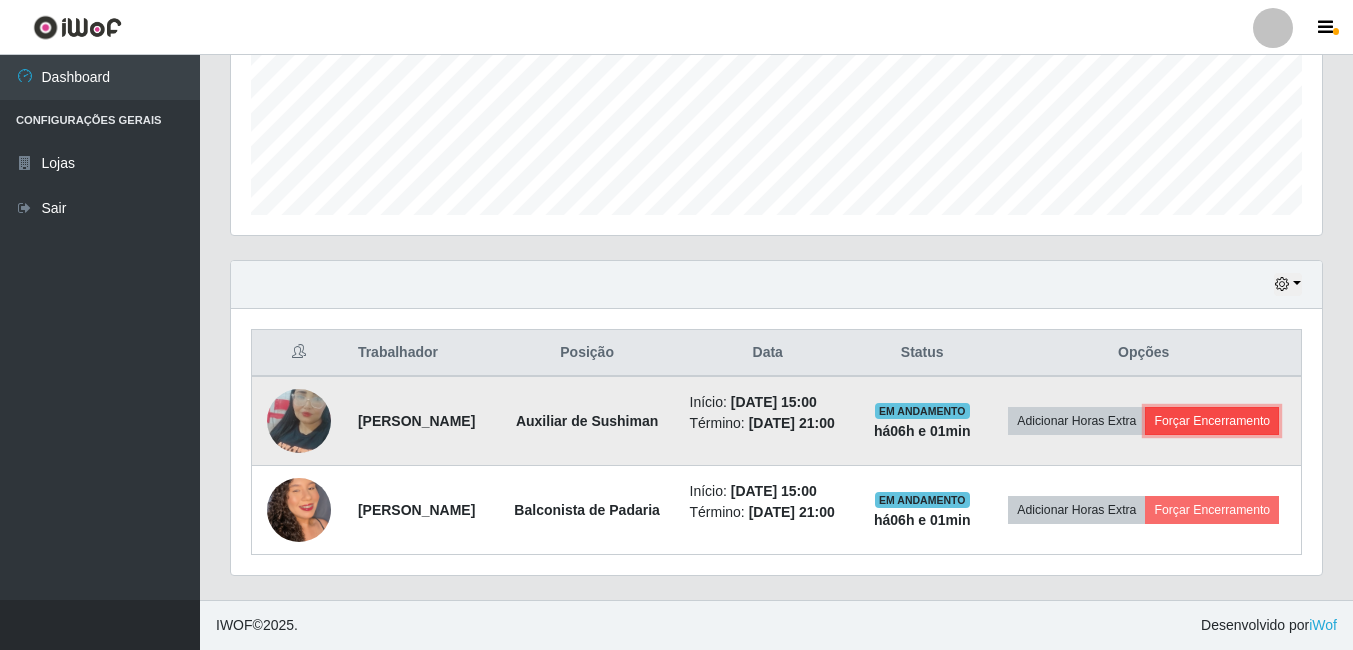 click on "Forçar Encerramento" at bounding box center (1212, 421) 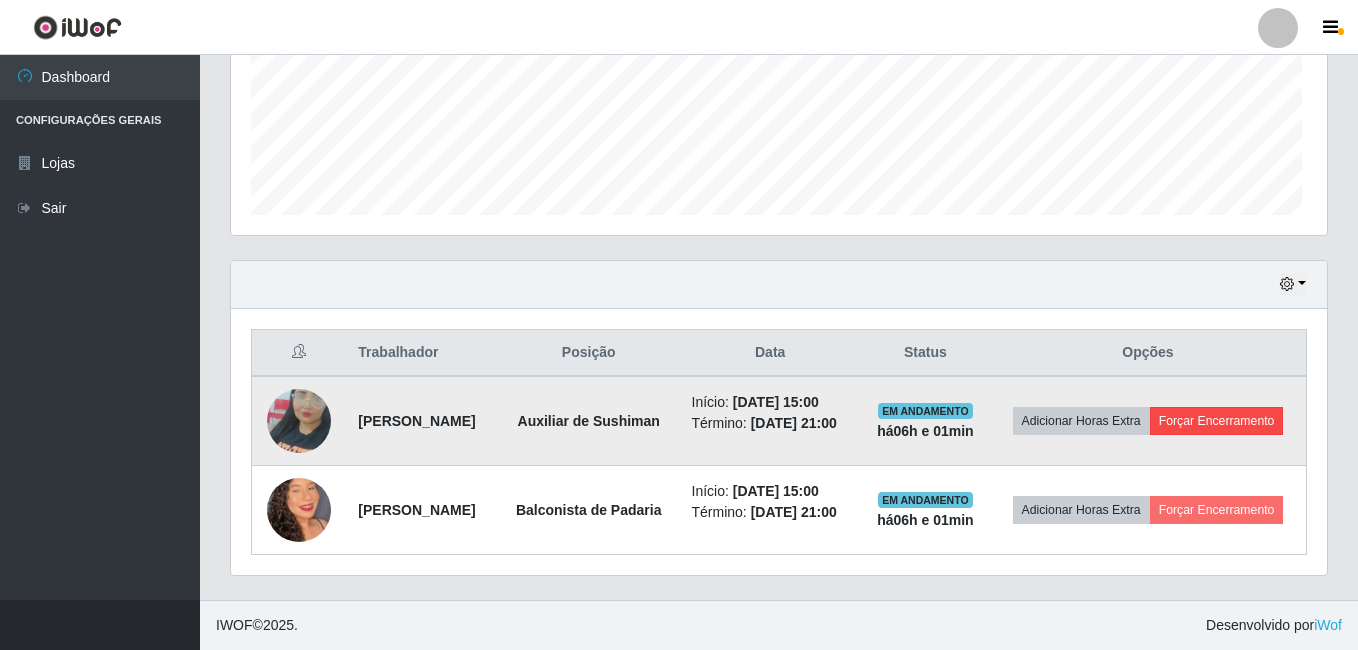 scroll, scrollTop: 999585, scrollLeft: 998919, axis: both 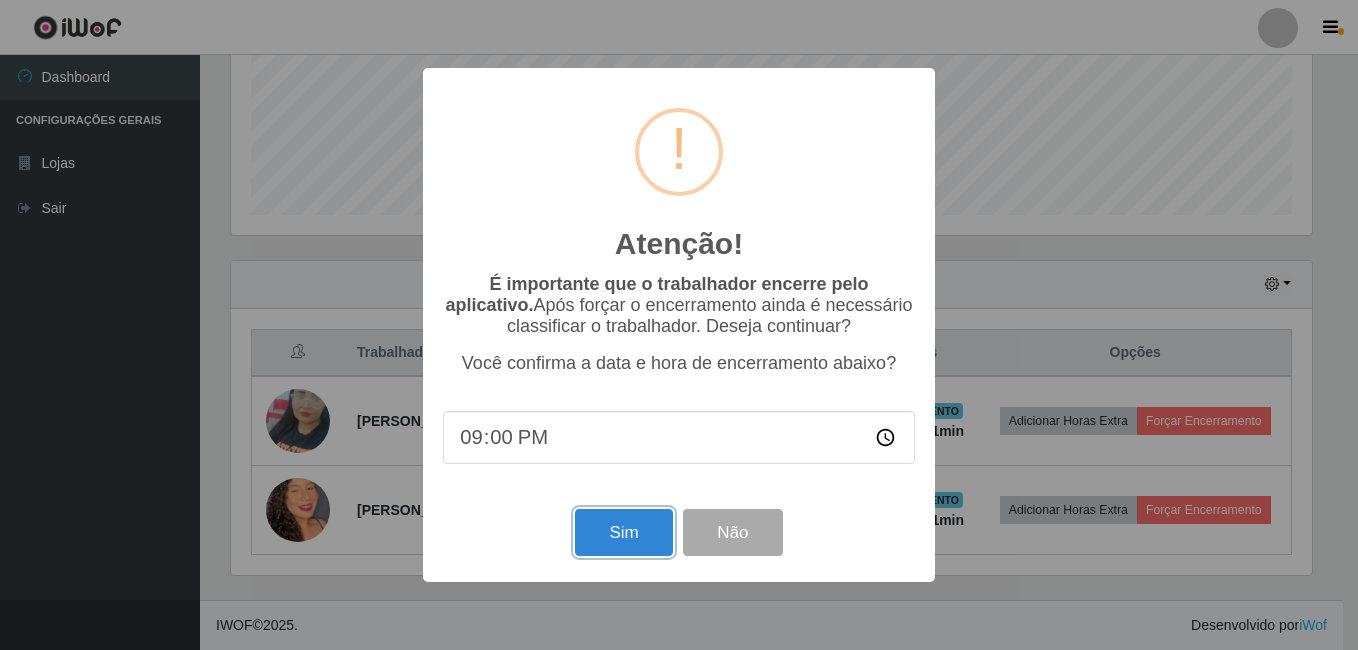 click on "Sim" at bounding box center [623, 532] 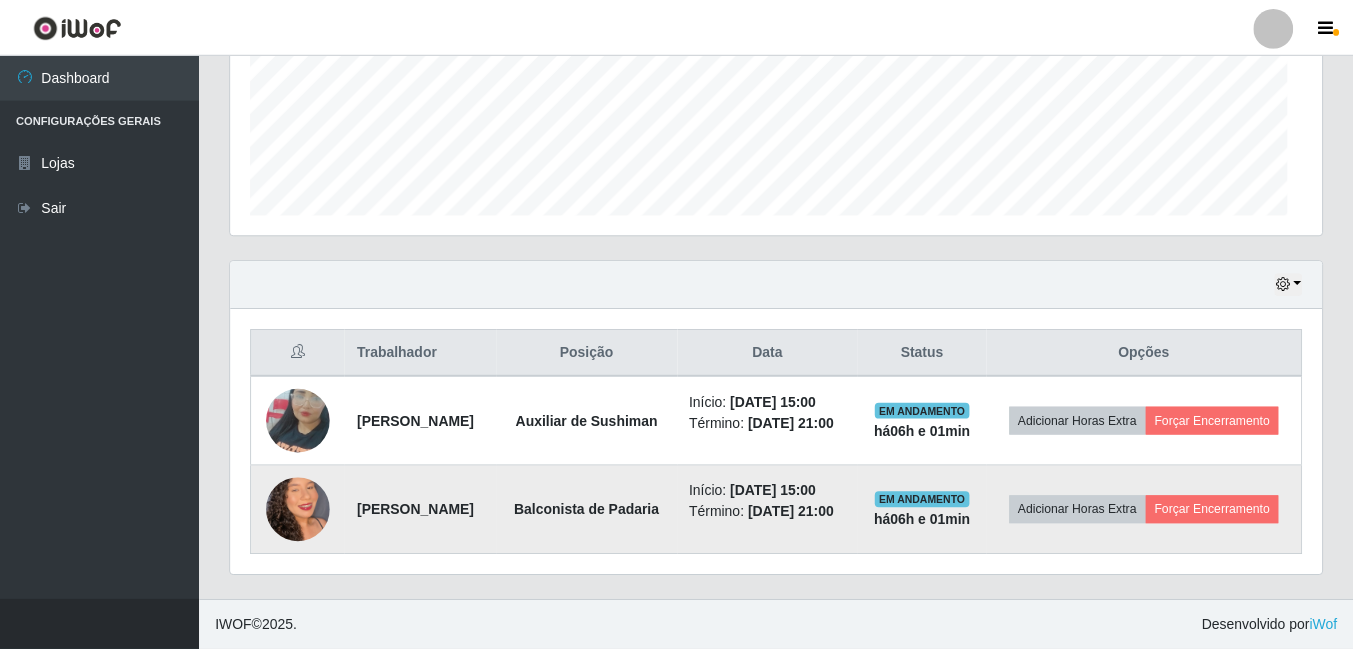 scroll, scrollTop: 999585, scrollLeft: 998909, axis: both 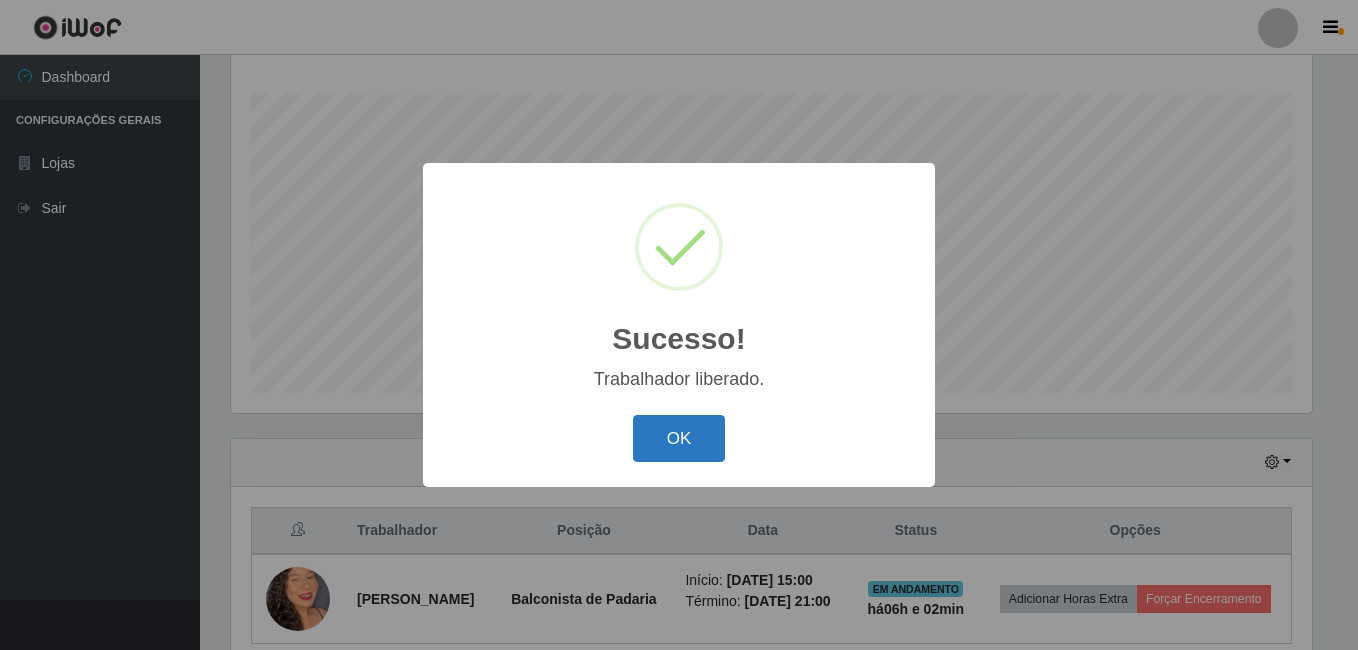 drag, startPoint x: 706, startPoint y: 435, endPoint x: 714, endPoint y: 428, distance: 10.630146 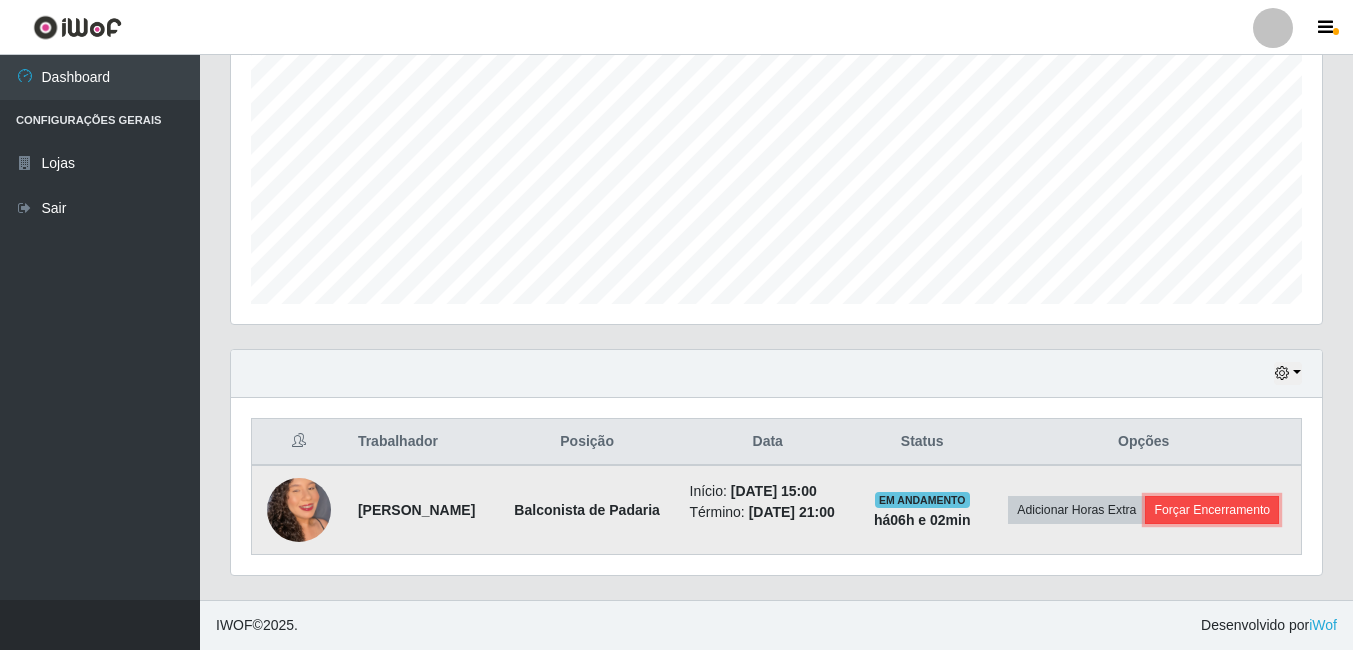 click on "Forçar Encerramento" at bounding box center (1212, 510) 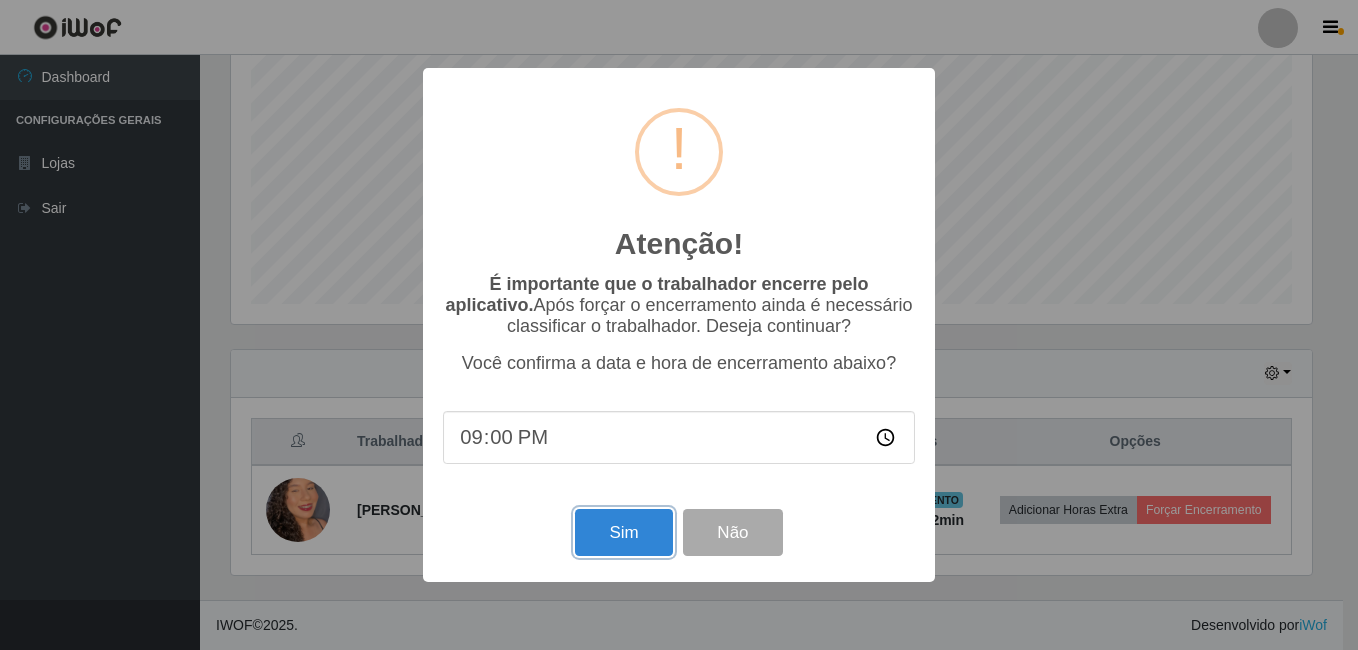 click on "Sim" at bounding box center (623, 532) 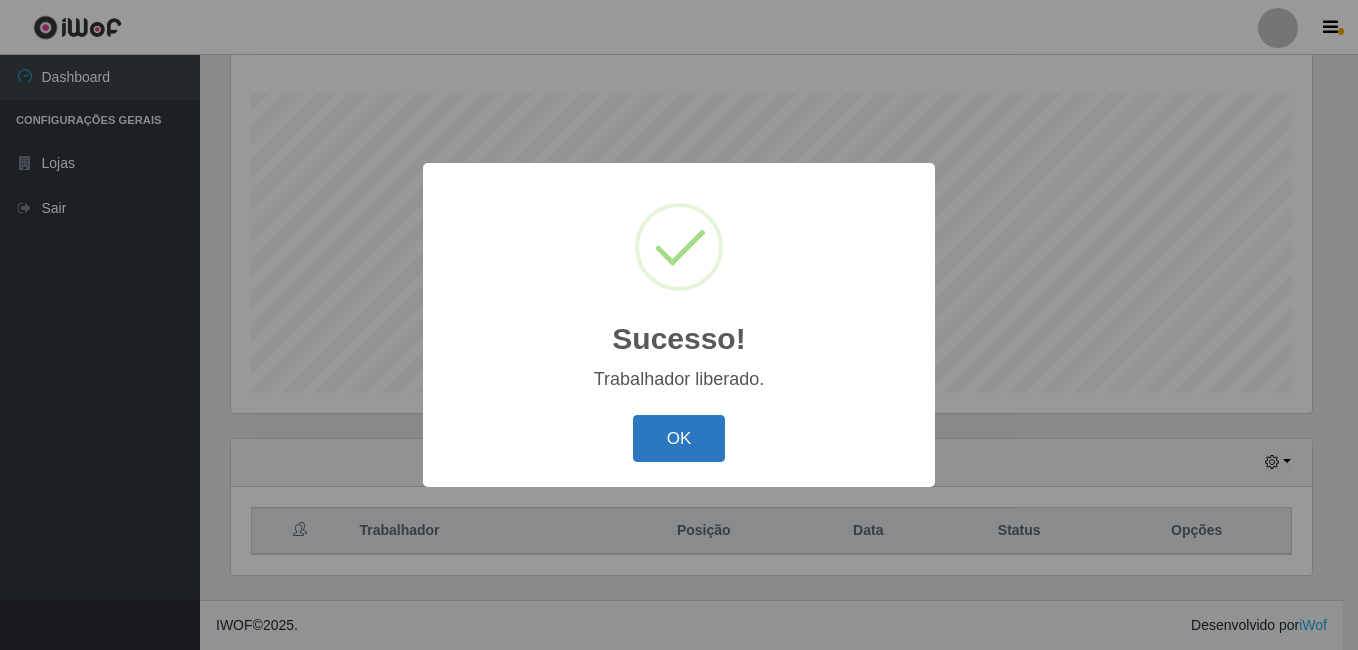 click on "OK" at bounding box center [679, 438] 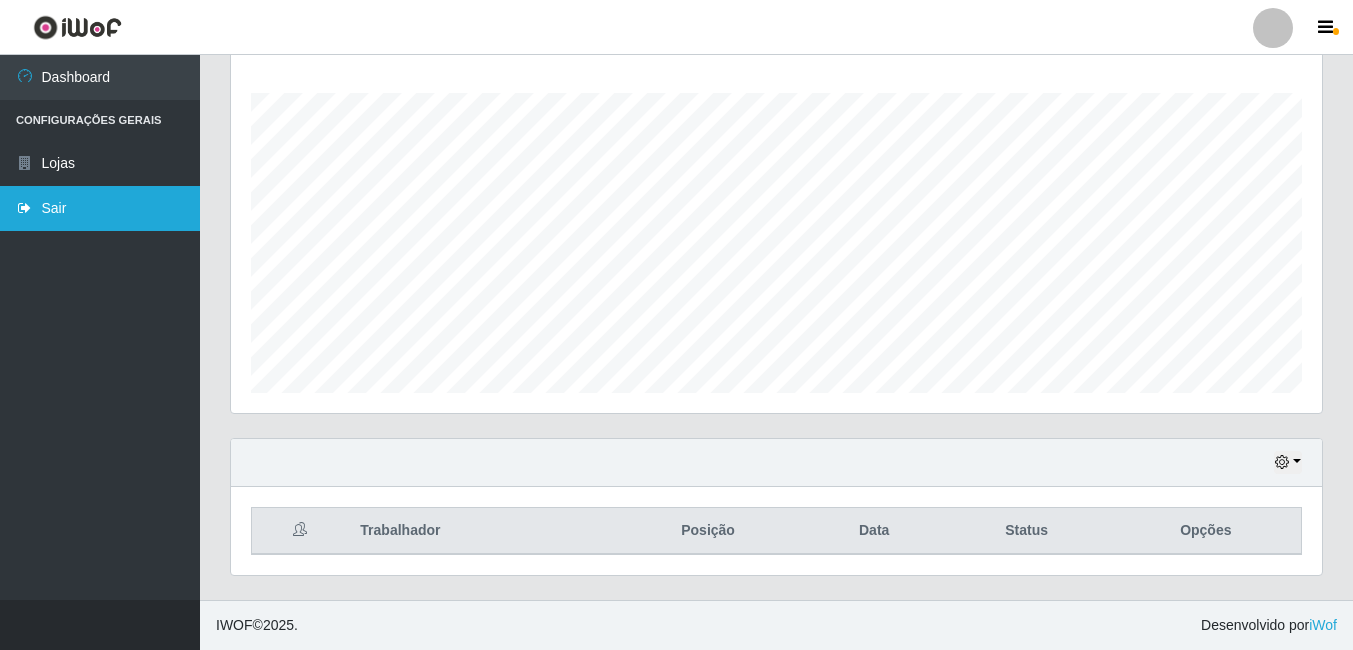click on "Sair" at bounding box center [100, 208] 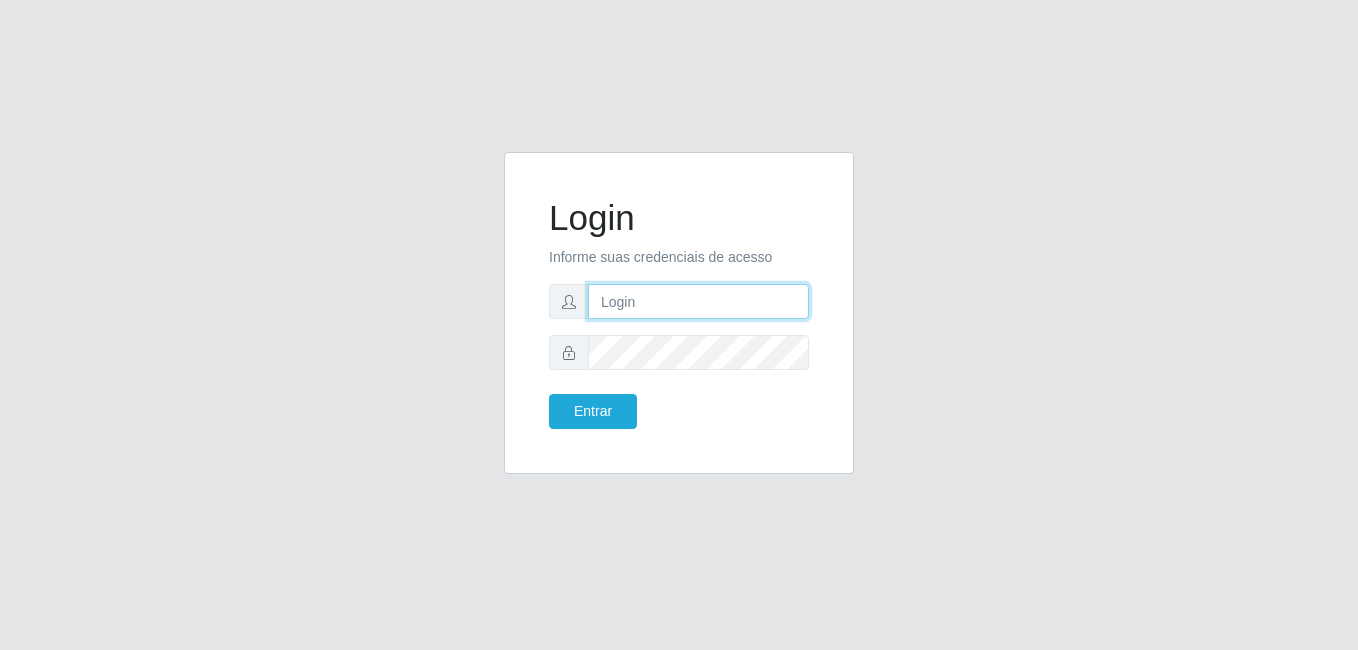 type on "Raissa@B9" 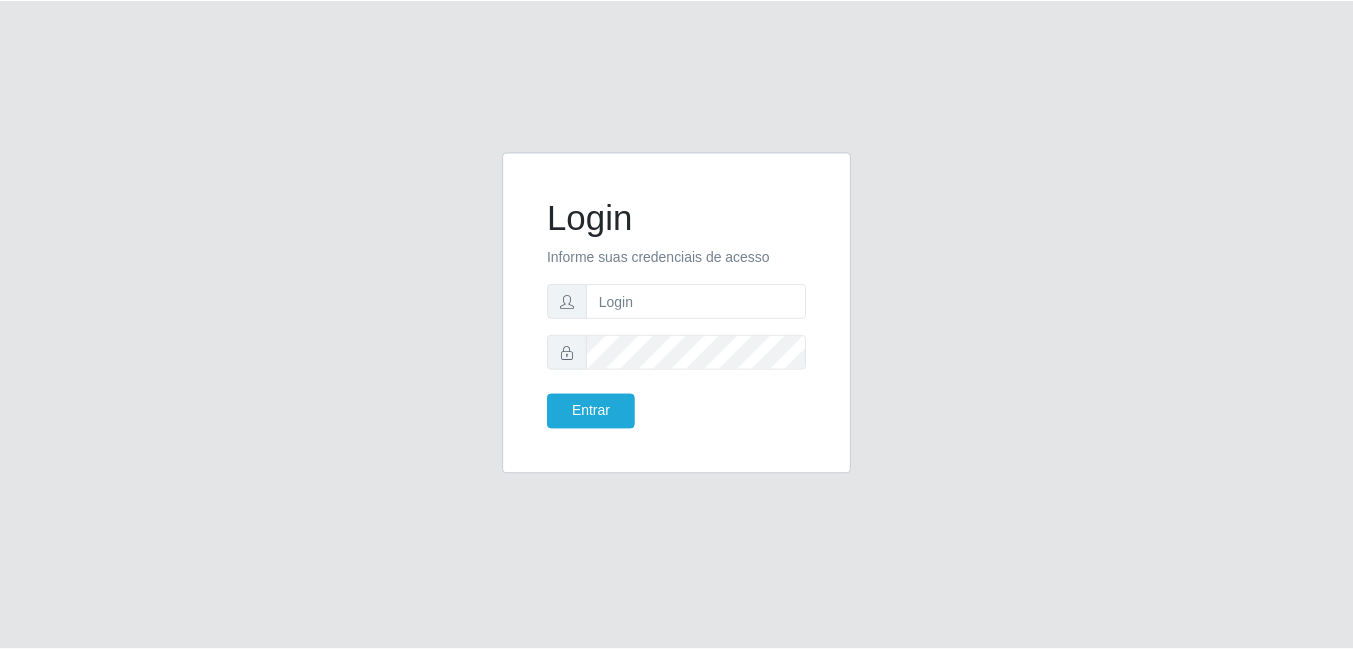 scroll, scrollTop: 0, scrollLeft: 0, axis: both 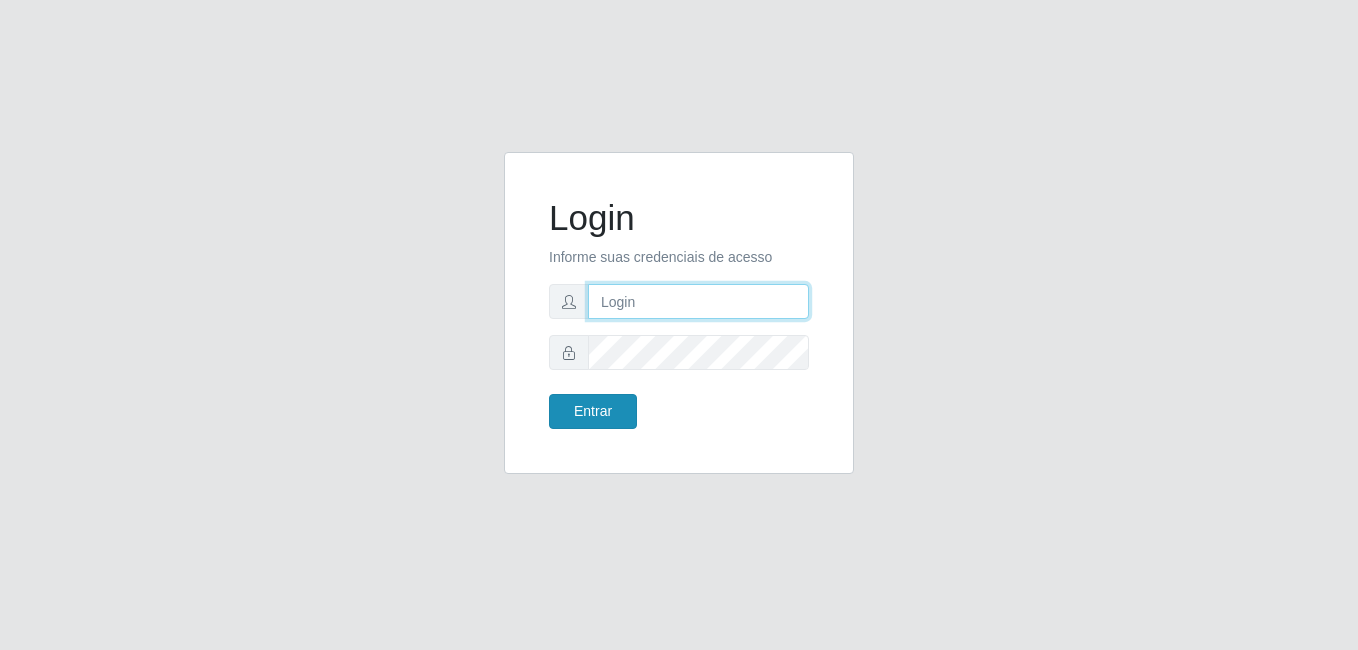 type on "Raissa@B9" 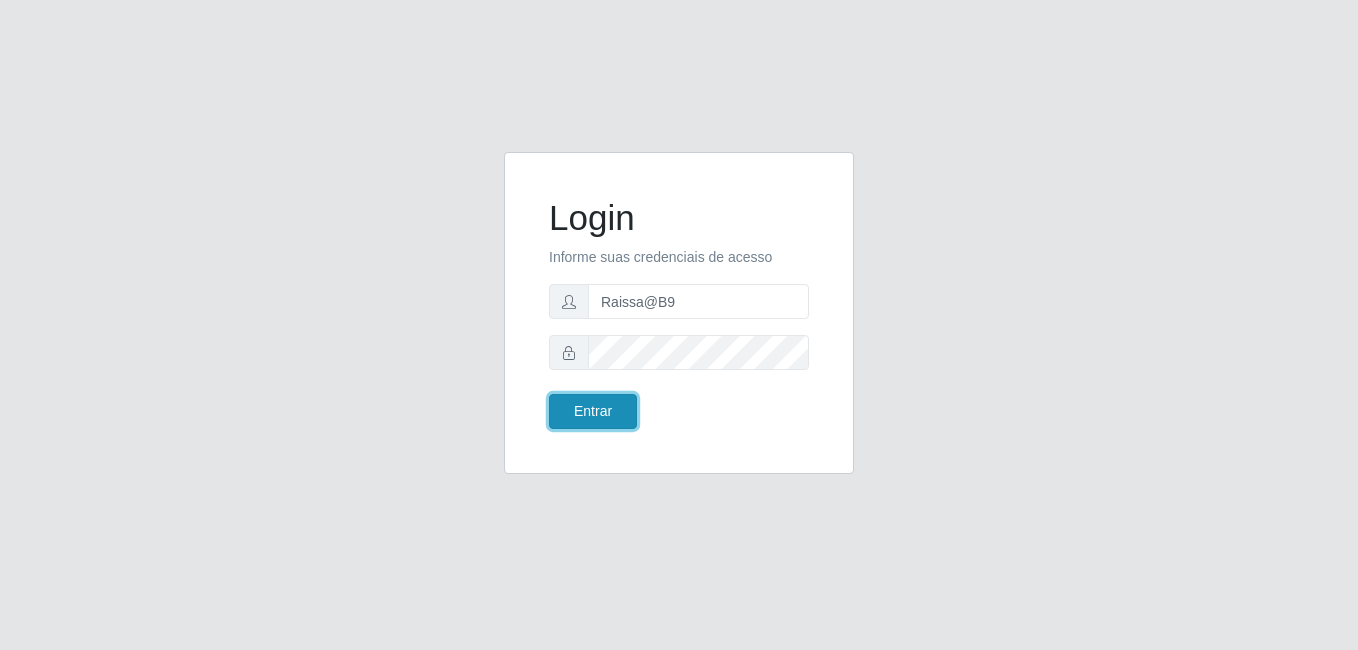 click on "Entrar" at bounding box center (593, 411) 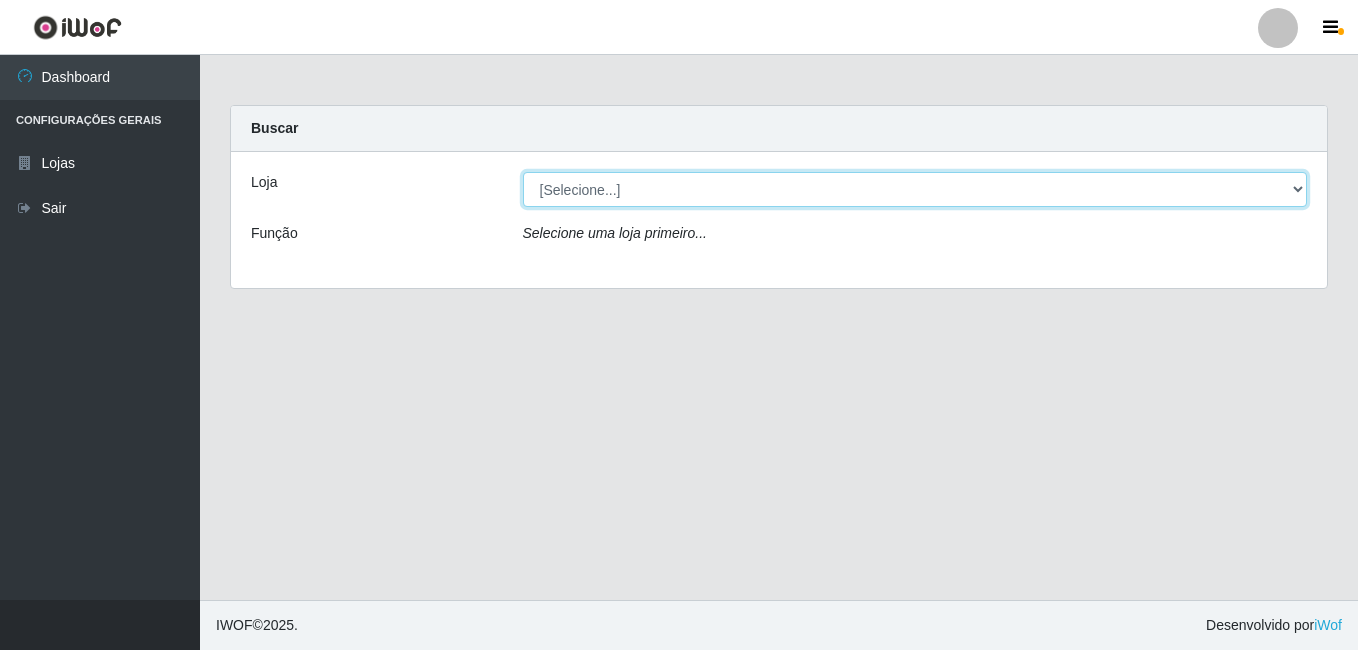 click on "[Selecione...] Bemais Supermercados - B9 Bessa" at bounding box center (915, 189) 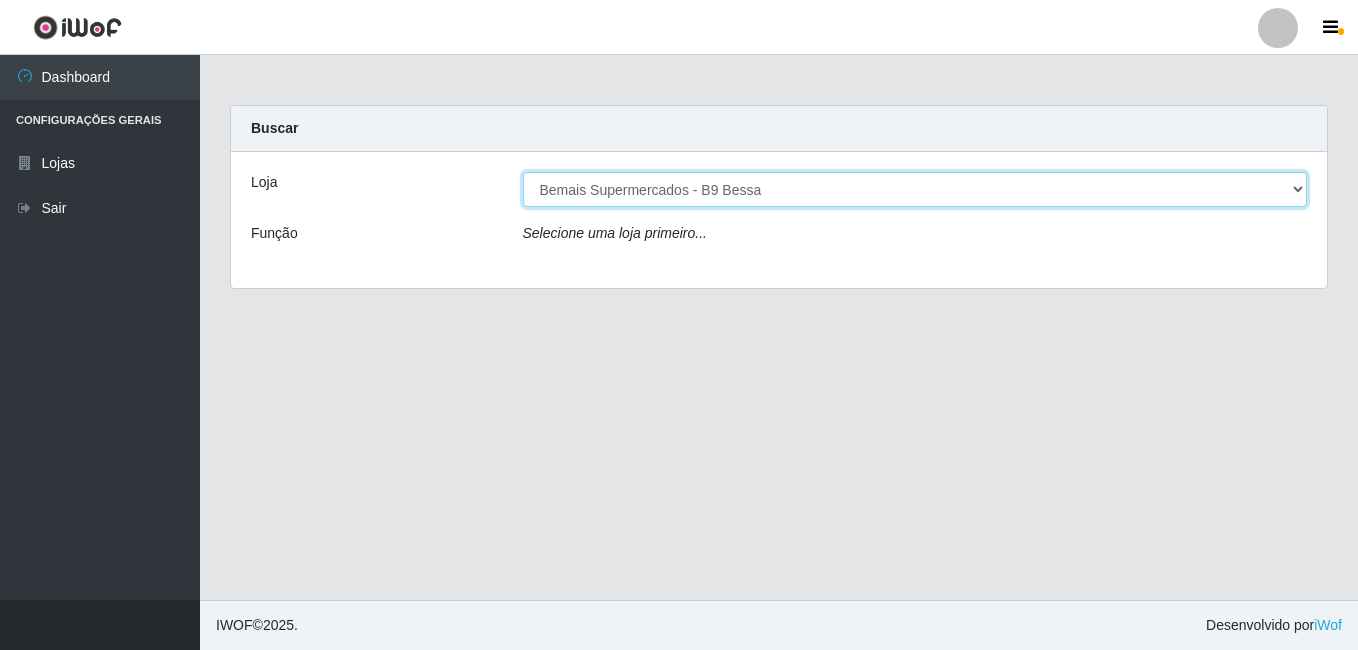 click on "[Selecione...] Bemais Supermercados - B9 Bessa" at bounding box center [915, 189] 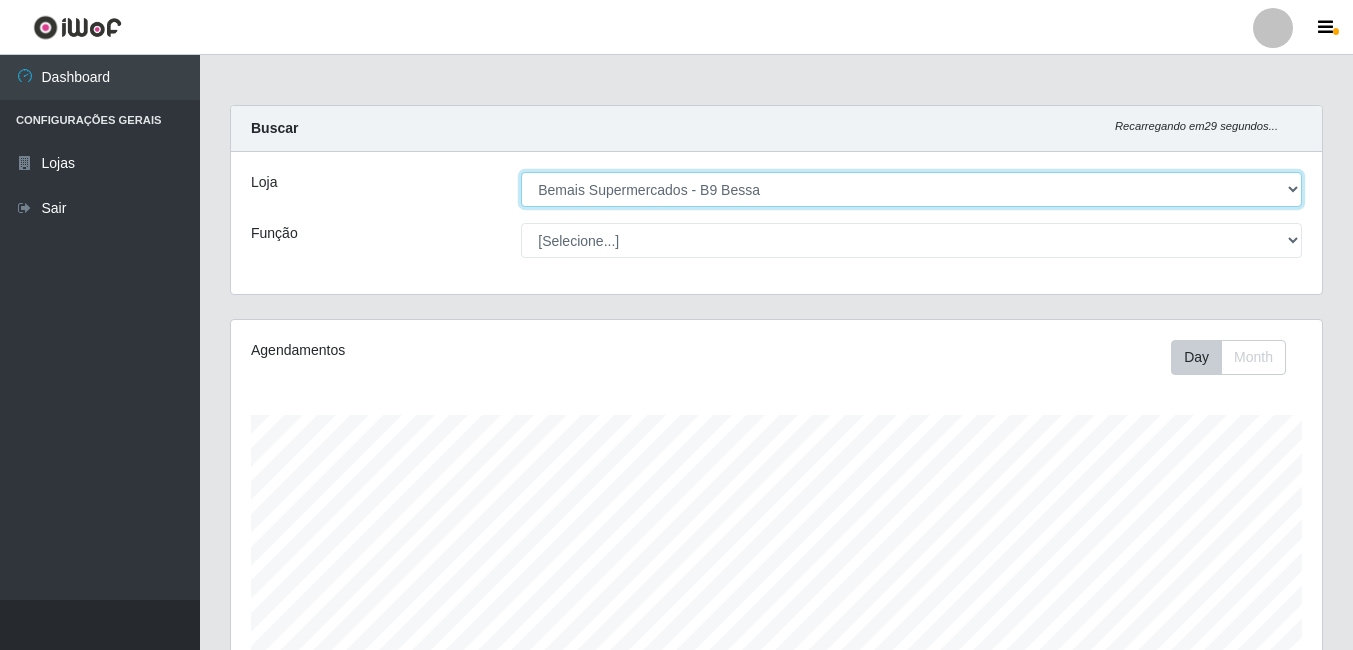 scroll, scrollTop: 999585, scrollLeft: 998909, axis: both 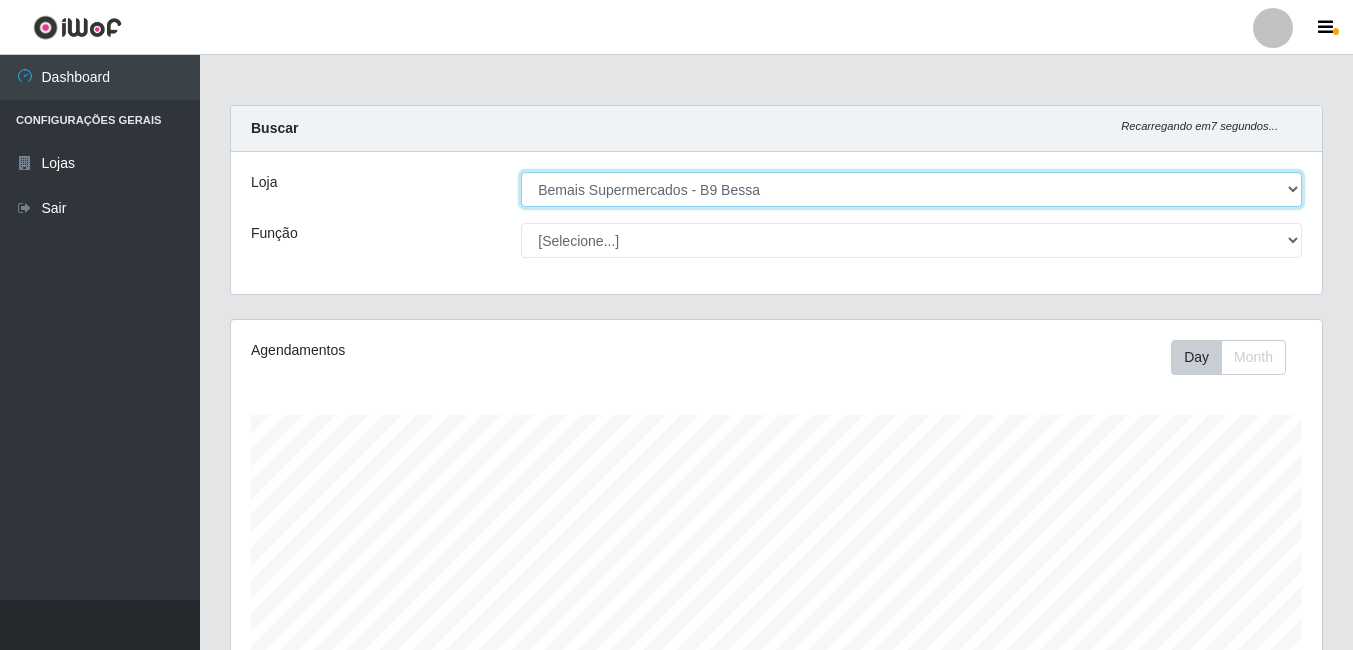 click on "[Selecione...] Bemais Supermercados - B9 Bessa" at bounding box center (911, 189) 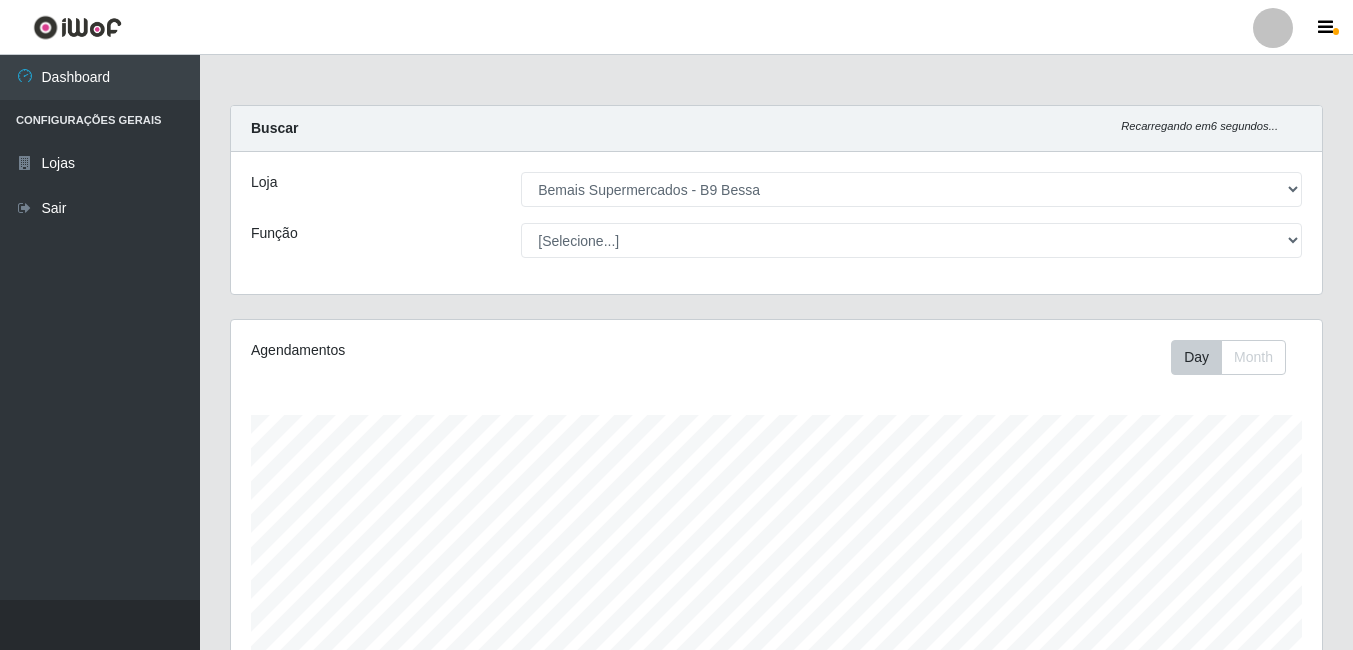 click on "Day Month" at bounding box center (1001, 357) 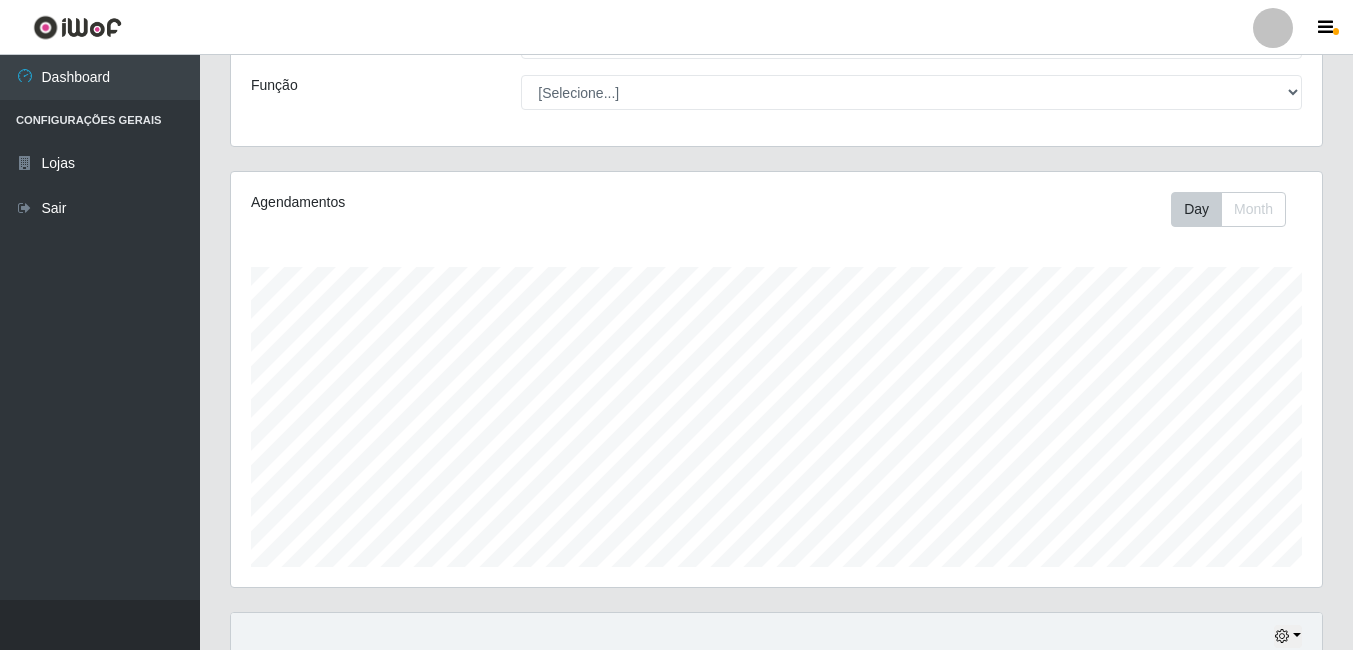 scroll, scrollTop: 300, scrollLeft: 0, axis: vertical 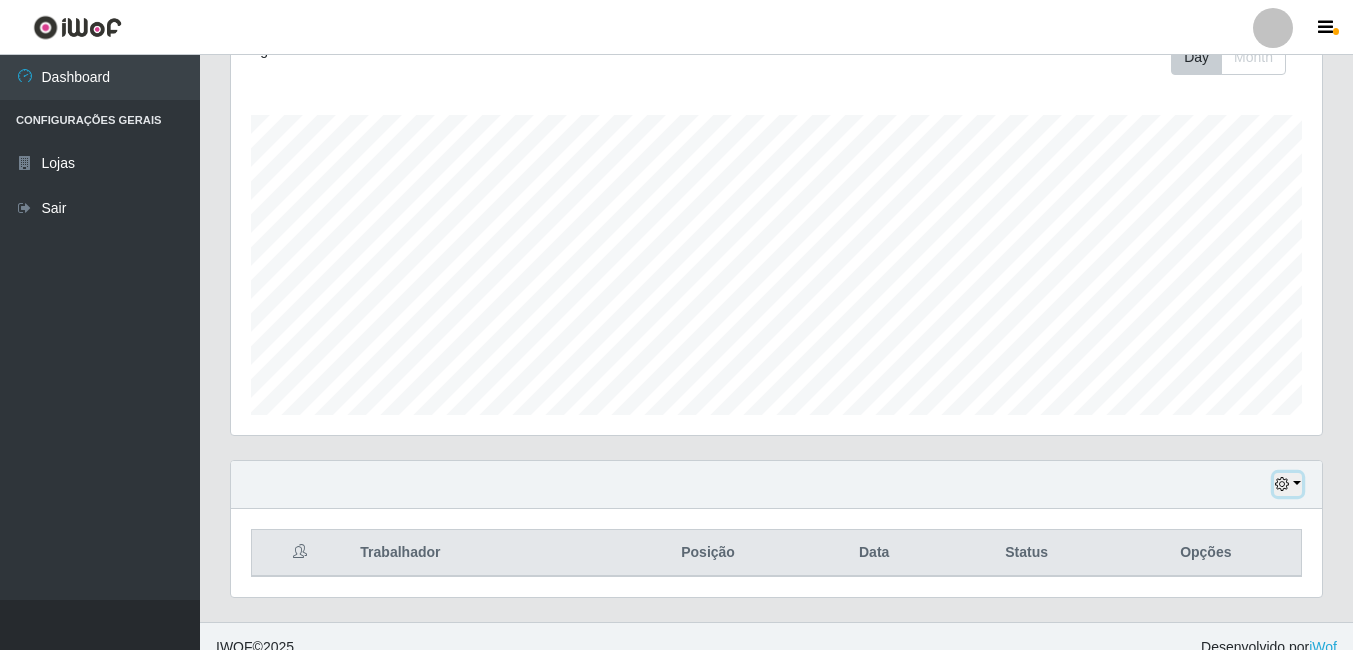 click at bounding box center [1288, 484] 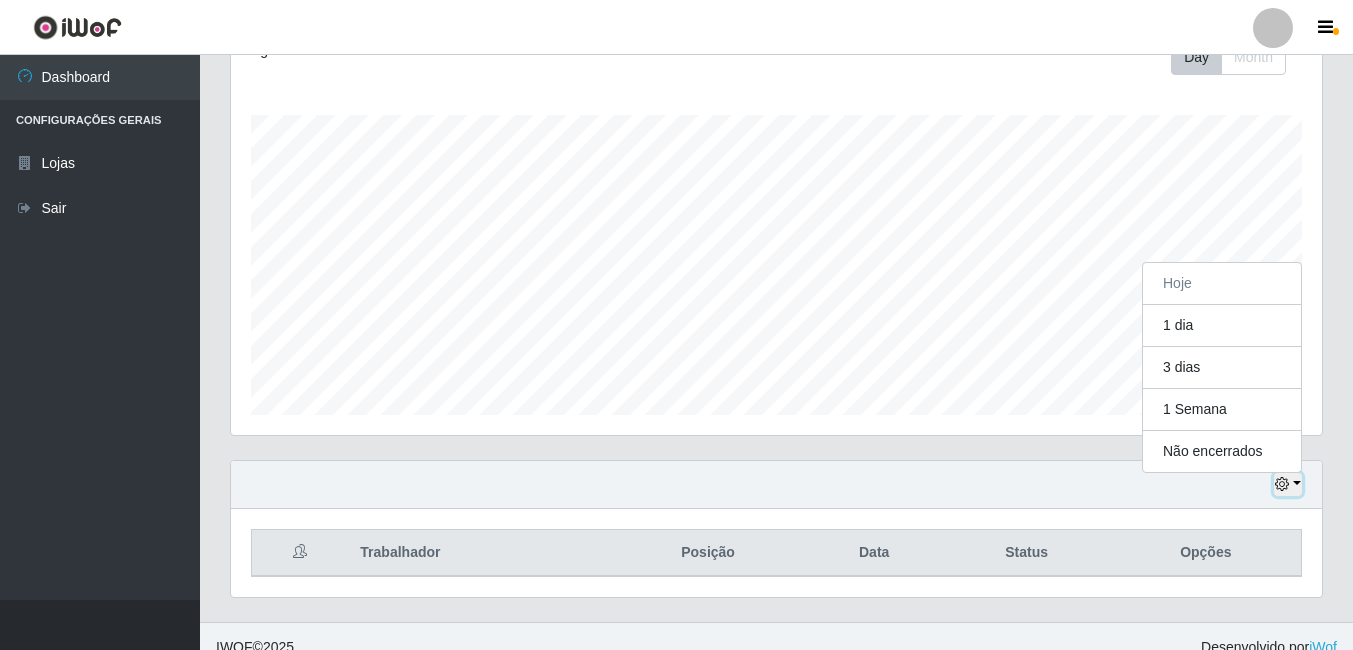 scroll, scrollTop: 415, scrollLeft: 1091, axis: both 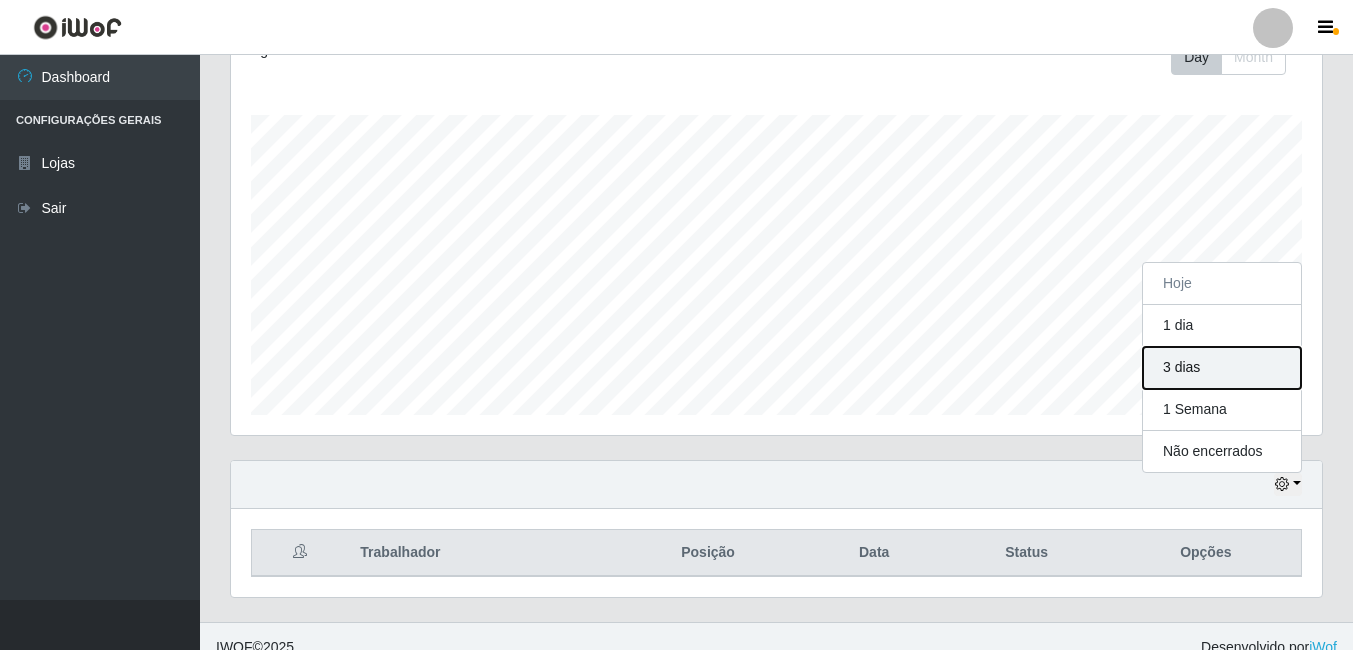 click on "3 dias" at bounding box center [1222, 368] 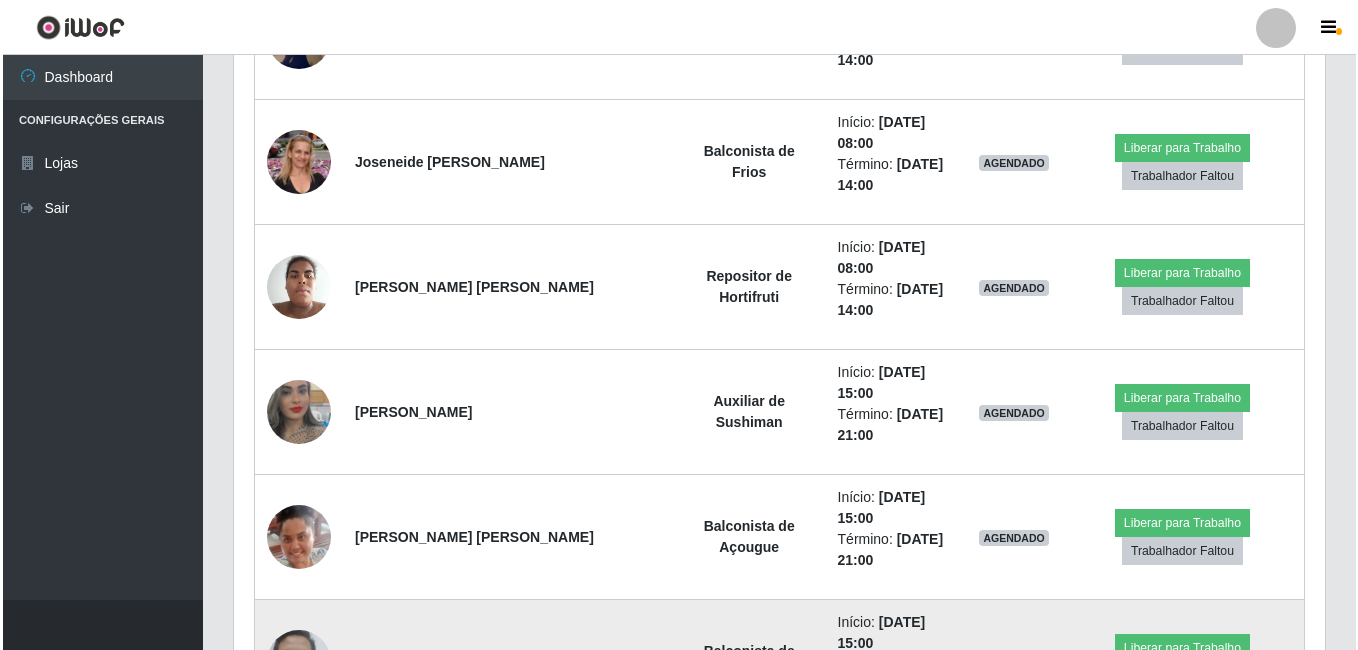 scroll, scrollTop: 1022, scrollLeft: 0, axis: vertical 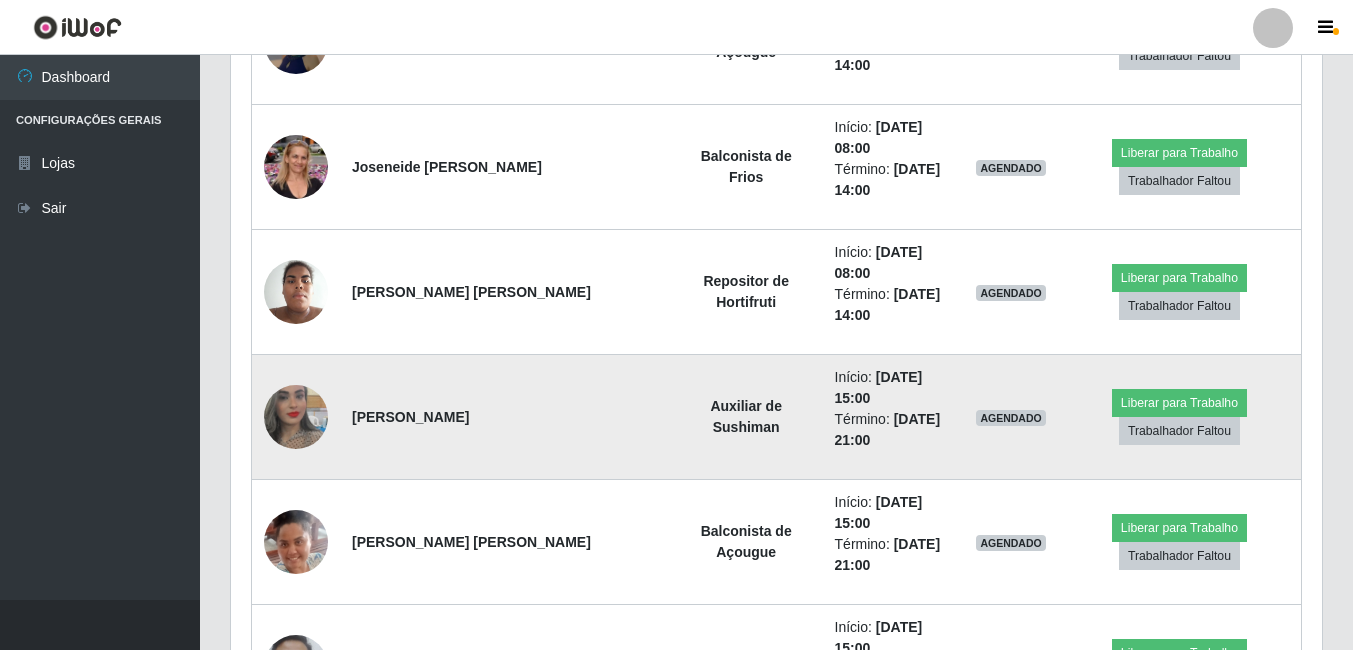 click at bounding box center (296, 417) 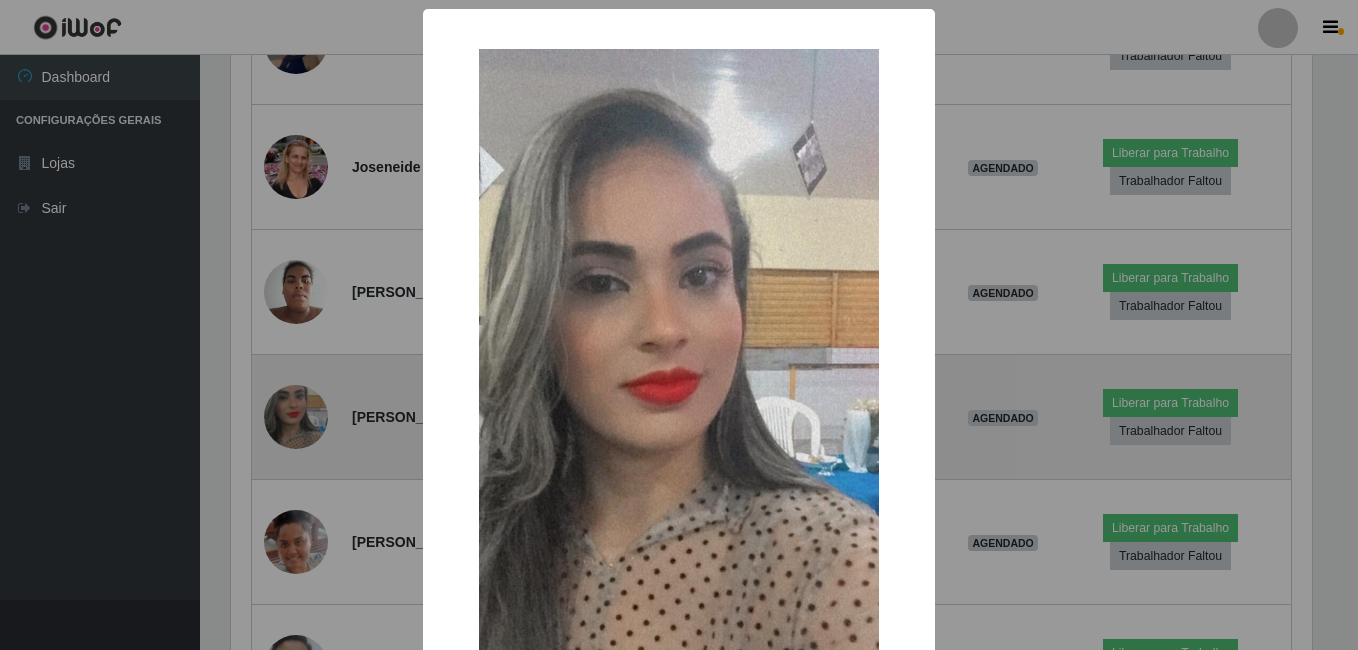 scroll, scrollTop: 999585, scrollLeft: 998919, axis: both 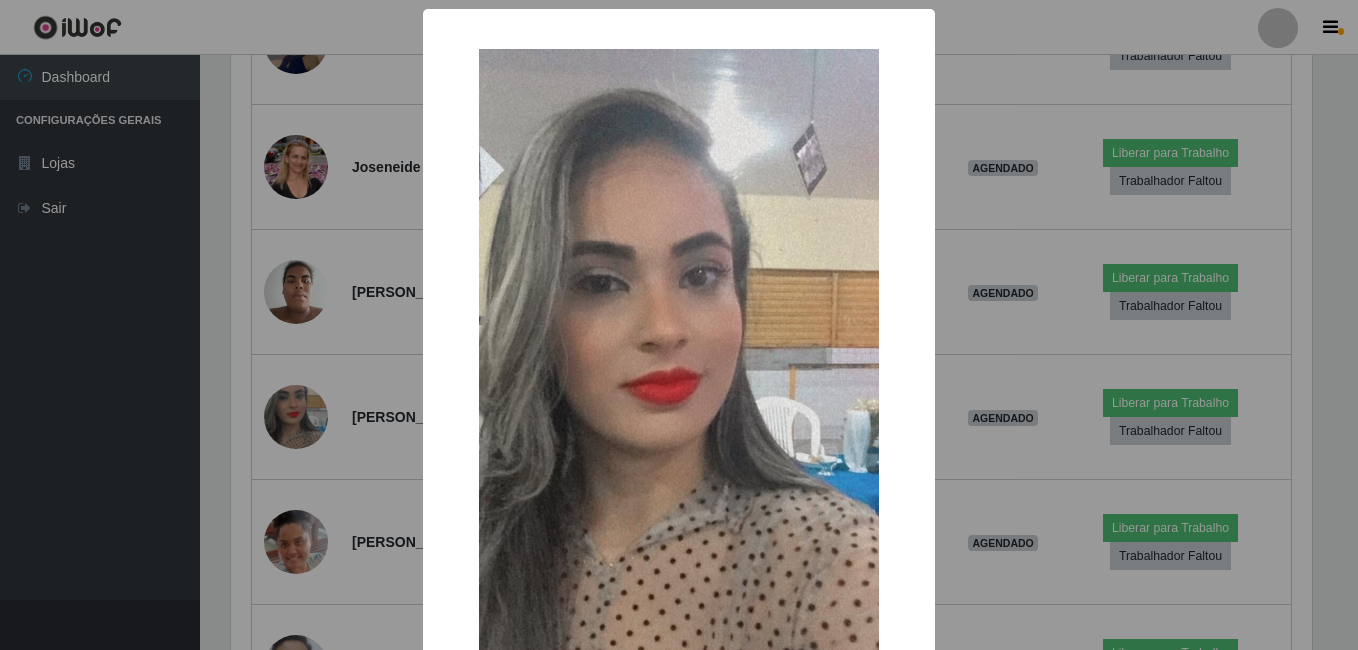 click on "× OK Cancel" at bounding box center [679, 325] 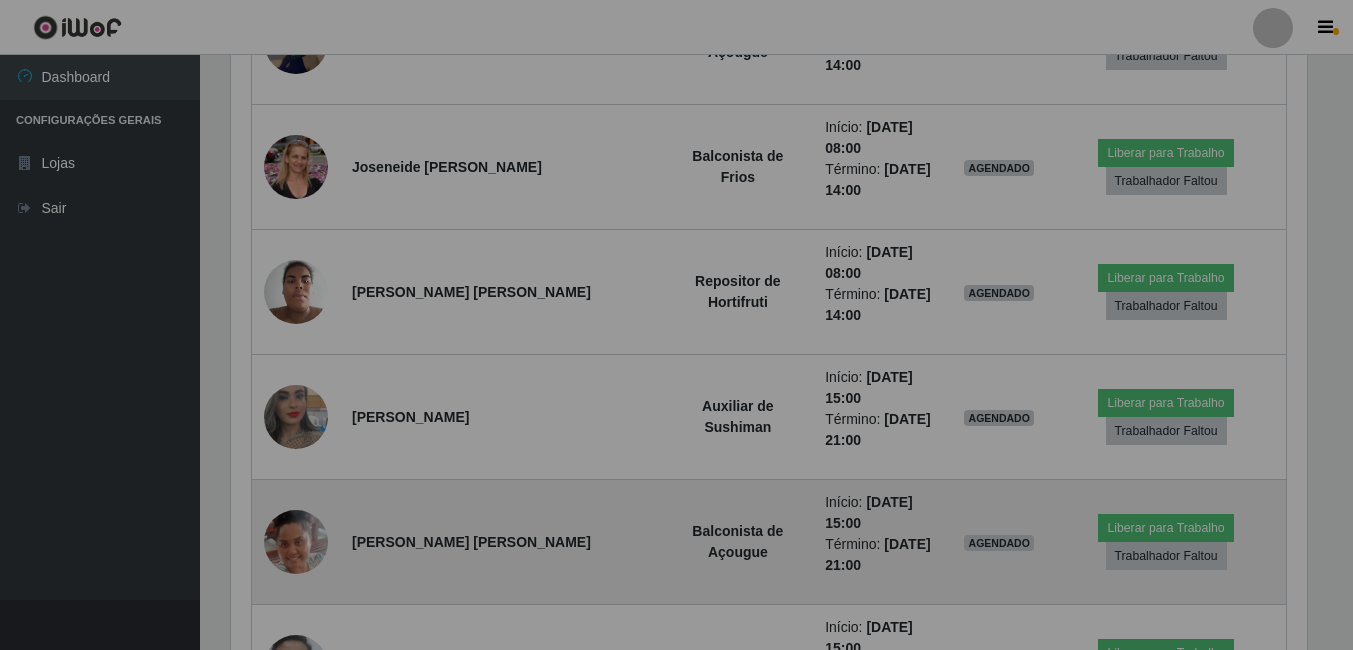 scroll, scrollTop: 999585, scrollLeft: 998909, axis: both 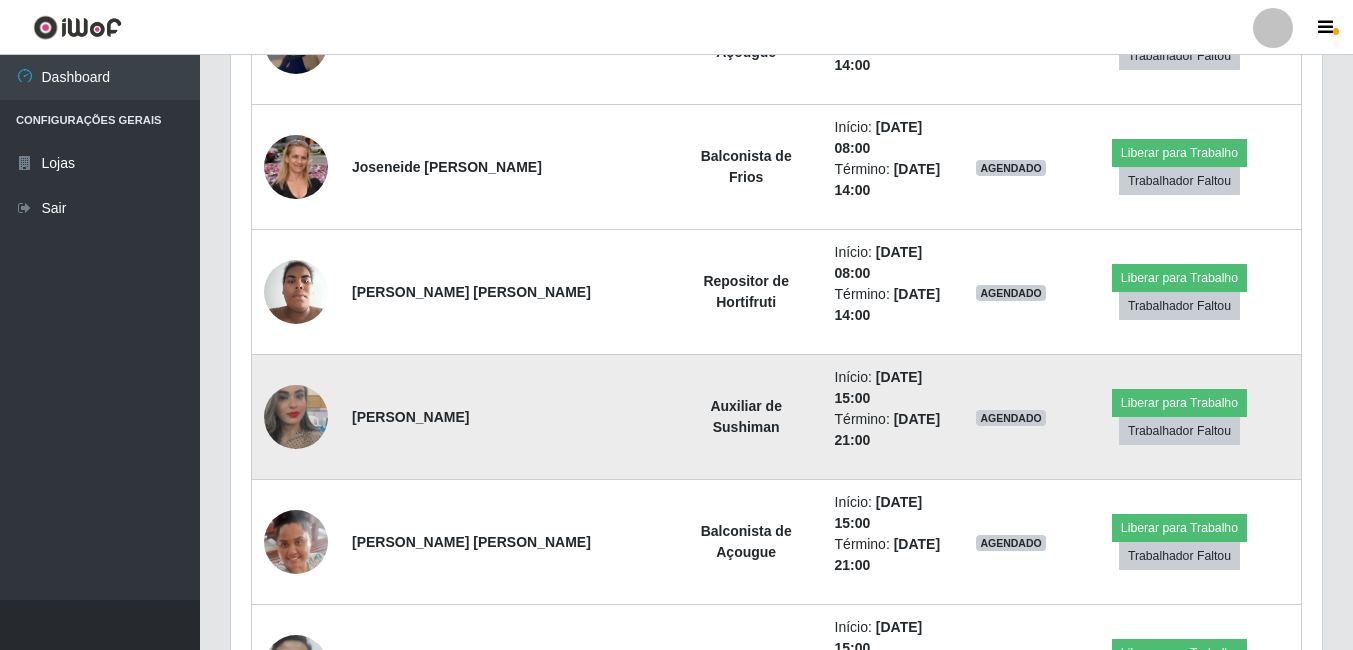 click at bounding box center [296, 417] 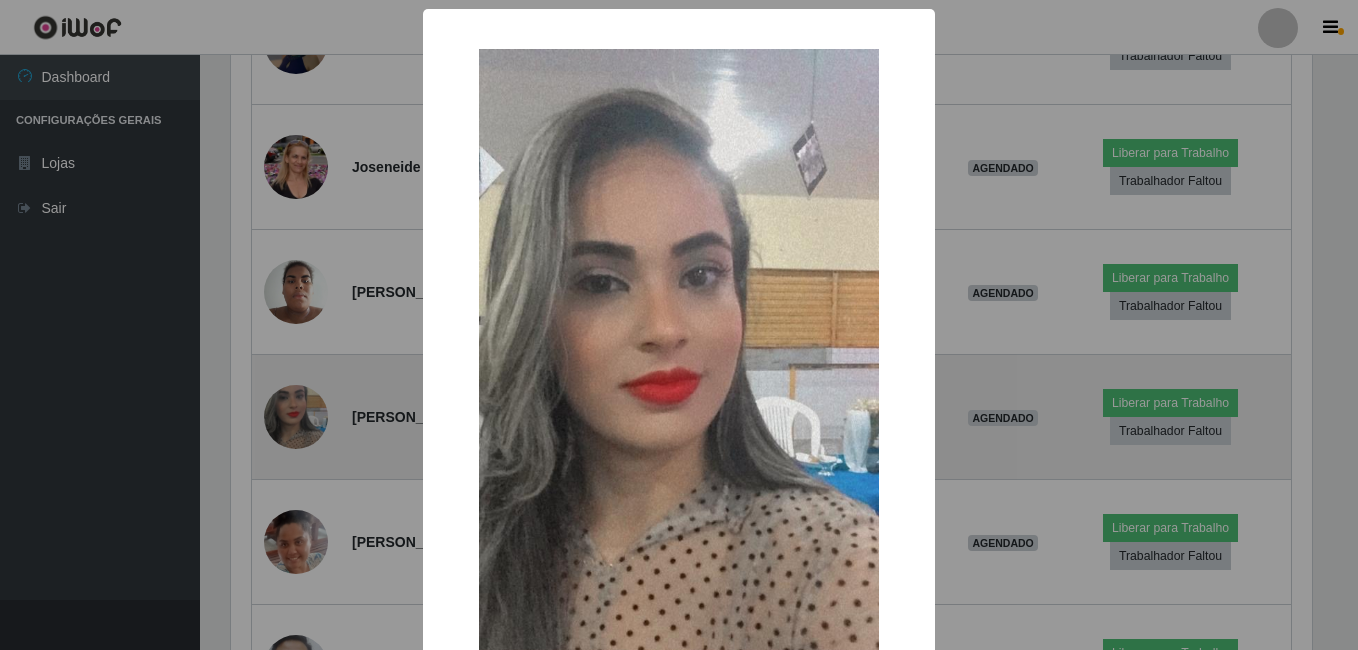scroll, scrollTop: 999585, scrollLeft: 998919, axis: both 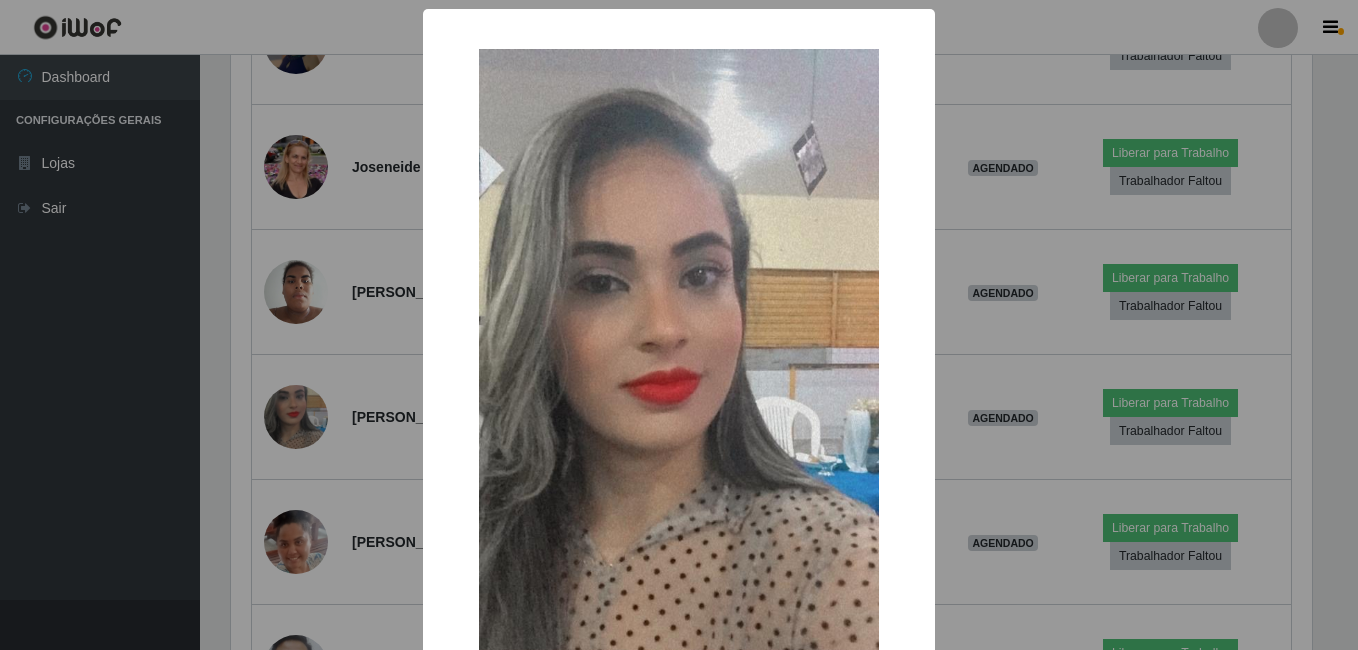 click on "× OK Cancel" at bounding box center [679, 325] 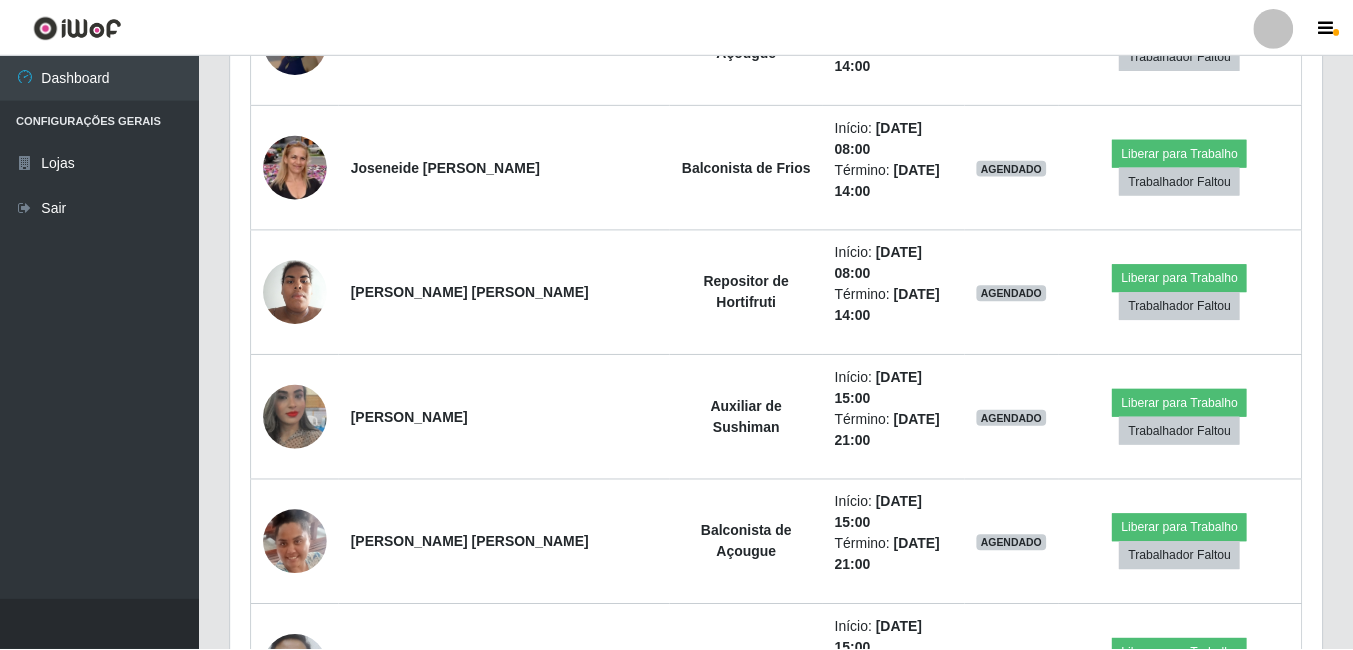 scroll, scrollTop: 999585, scrollLeft: 998909, axis: both 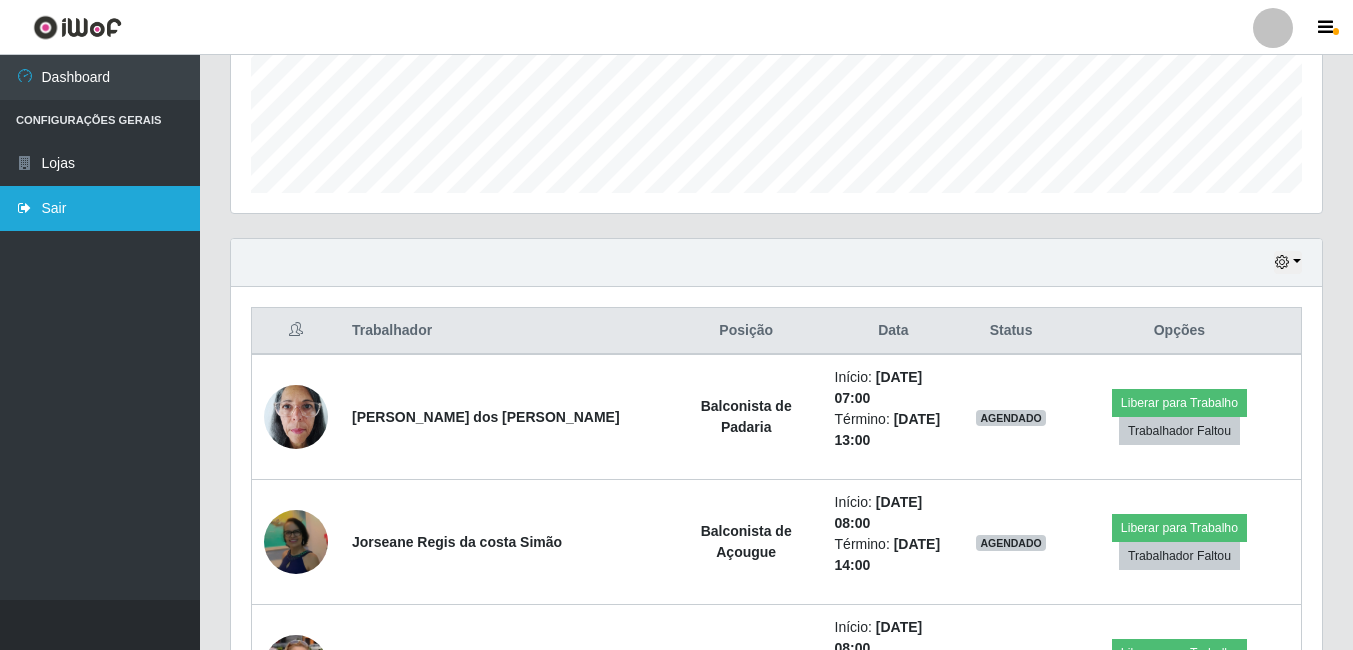 click on "Sair" at bounding box center (100, 208) 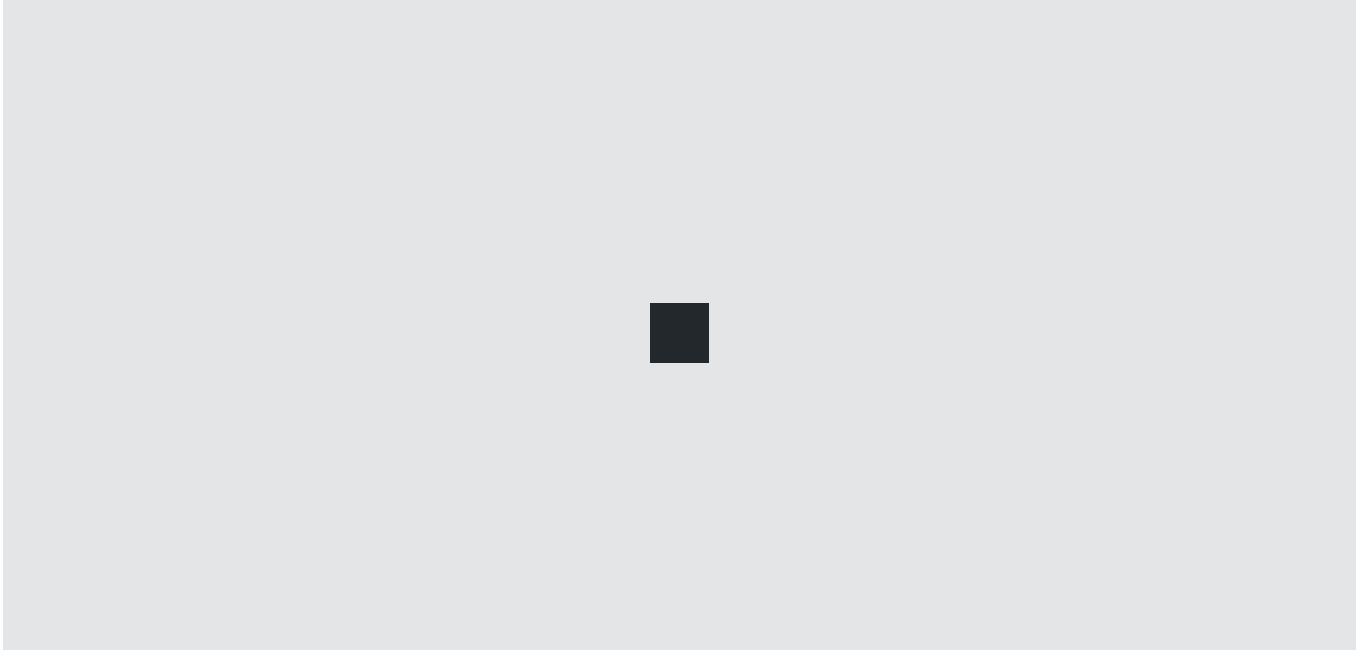 scroll, scrollTop: 0, scrollLeft: 0, axis: both 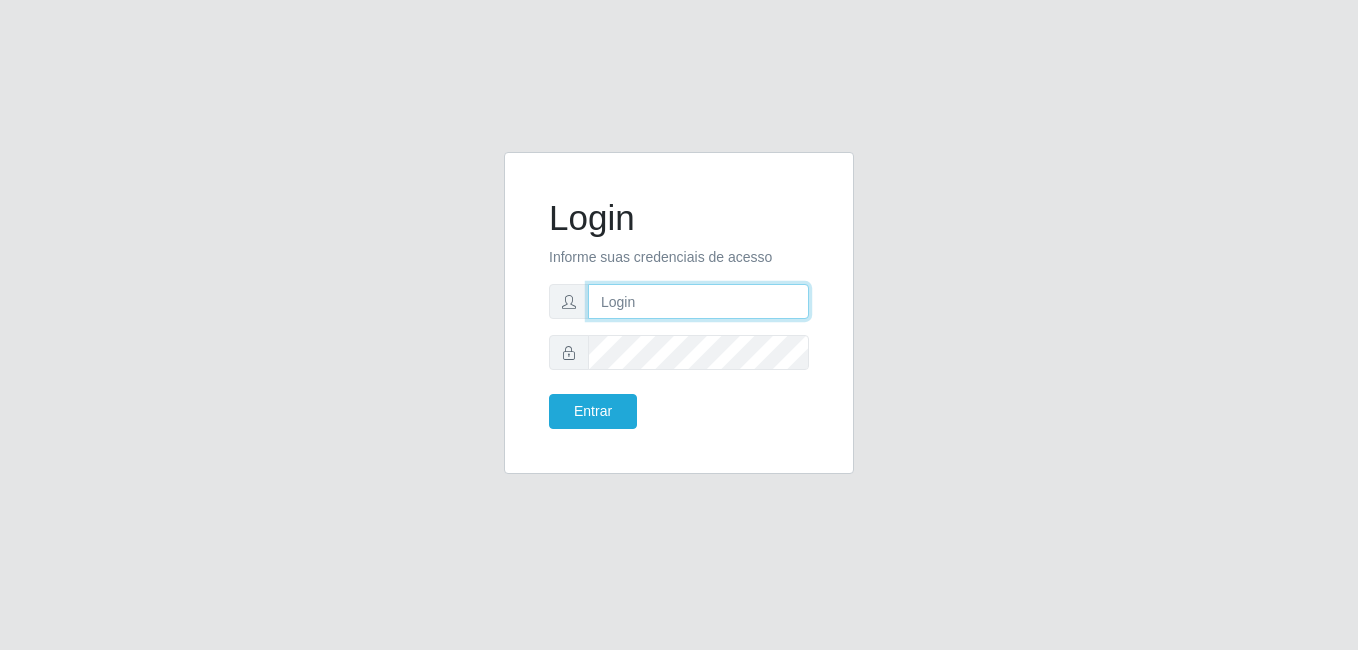 type on "Raissa@B9" 